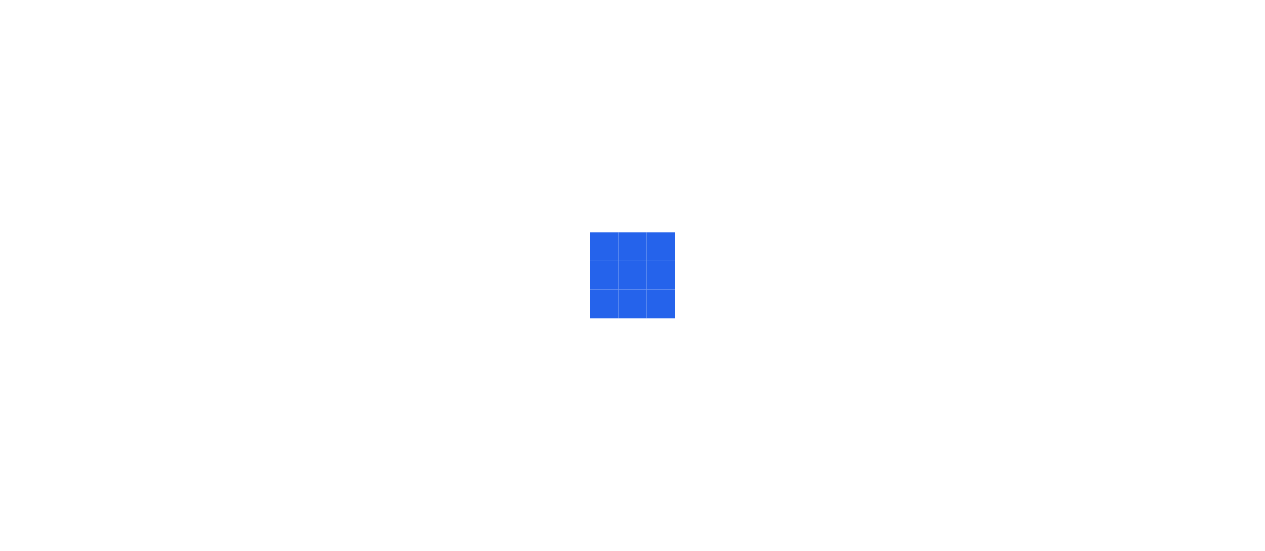 scroll, scrollTop: 0, scrollLeft: 0, axis: both 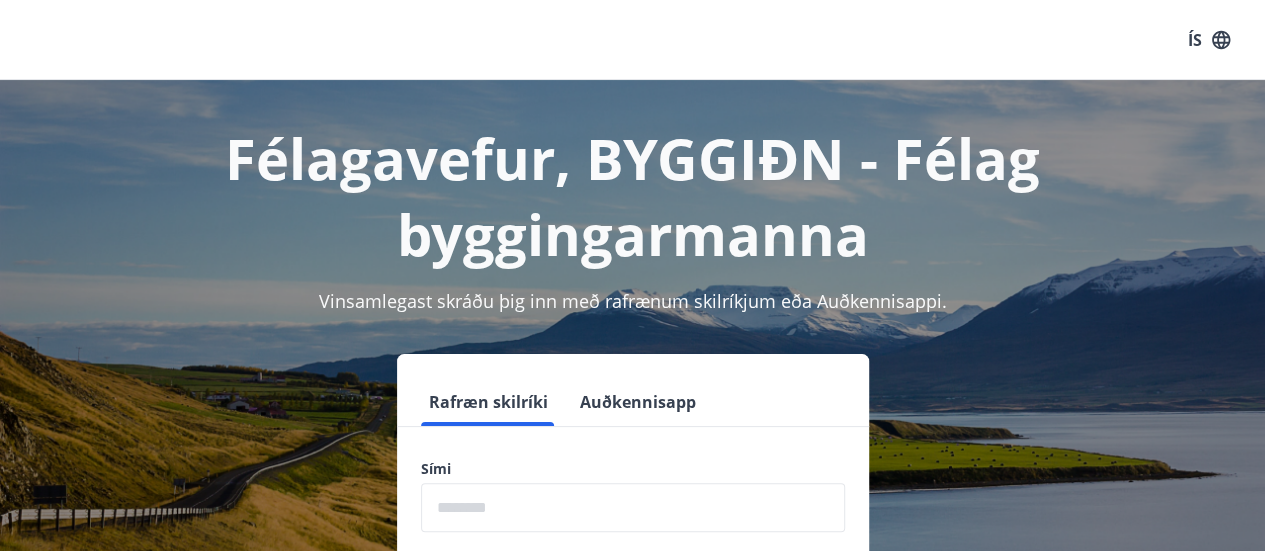 click at bounding box center [633, 507] 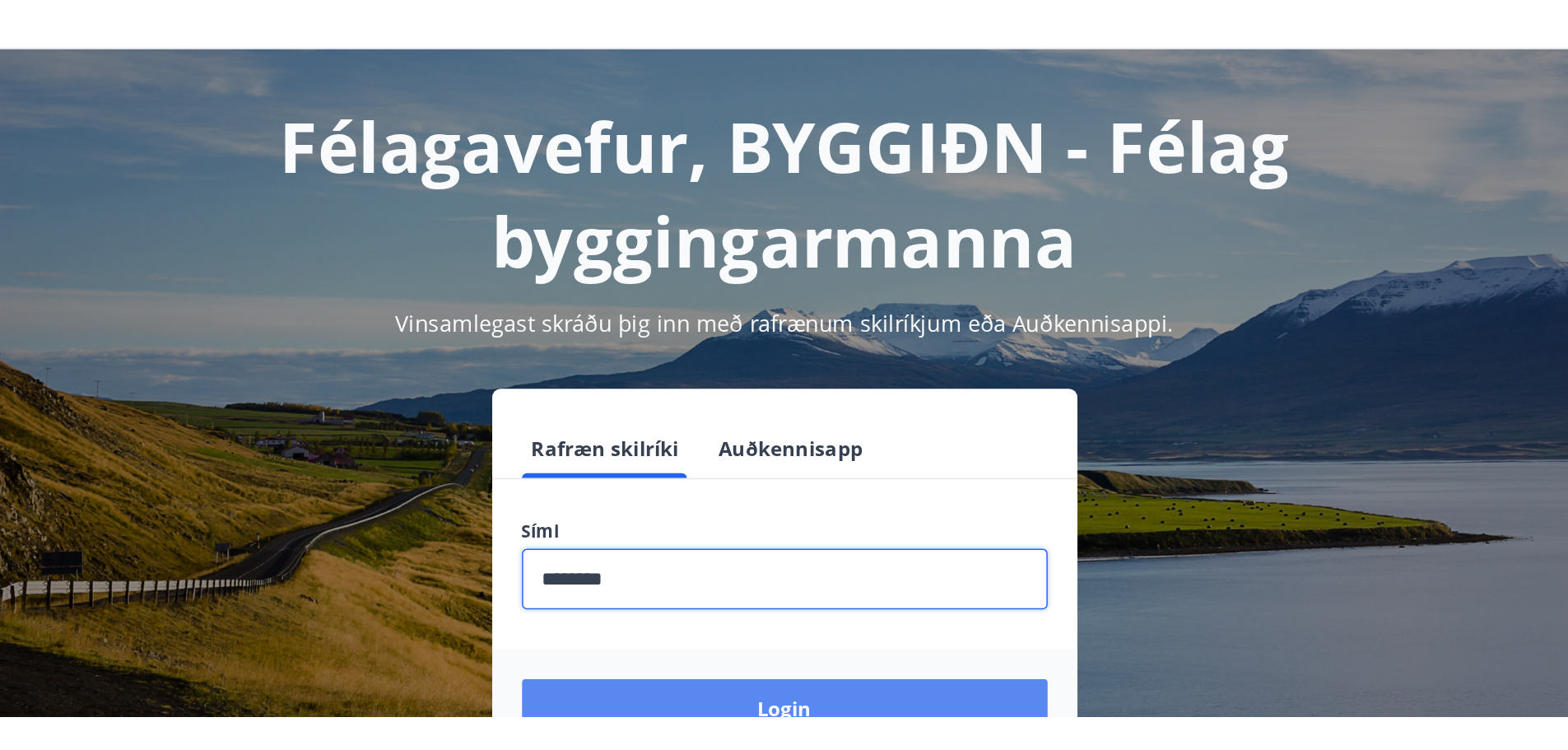scroll, scrollTop: 82, scrollLeft: 0, axis: vertical 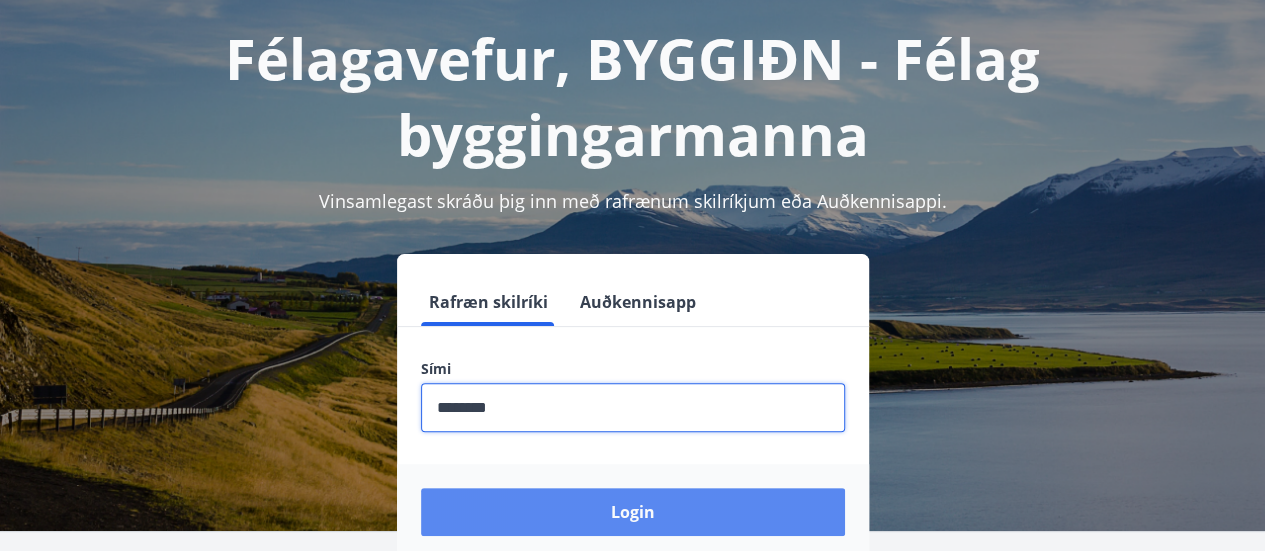 type on "********" 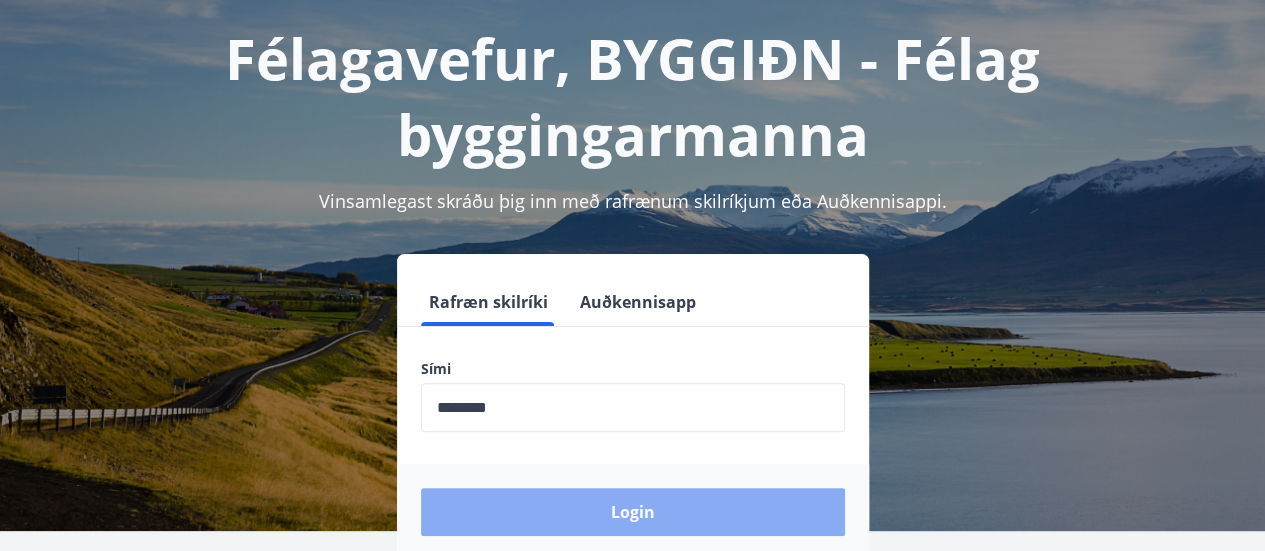 click on "Login" at bounding box center [633, 512] 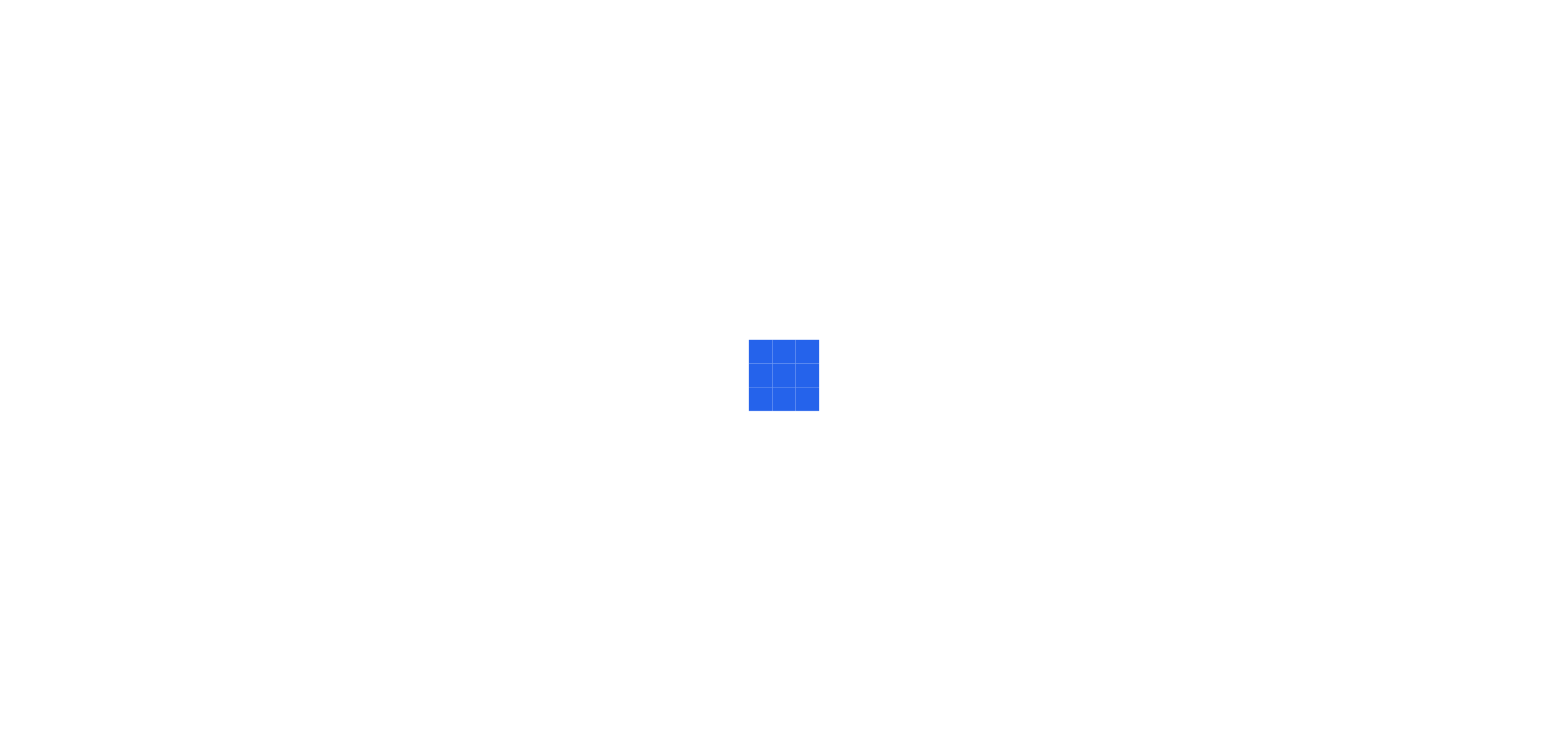 scroll, scrollTop: 0, scrollLeft: 0, axis: both 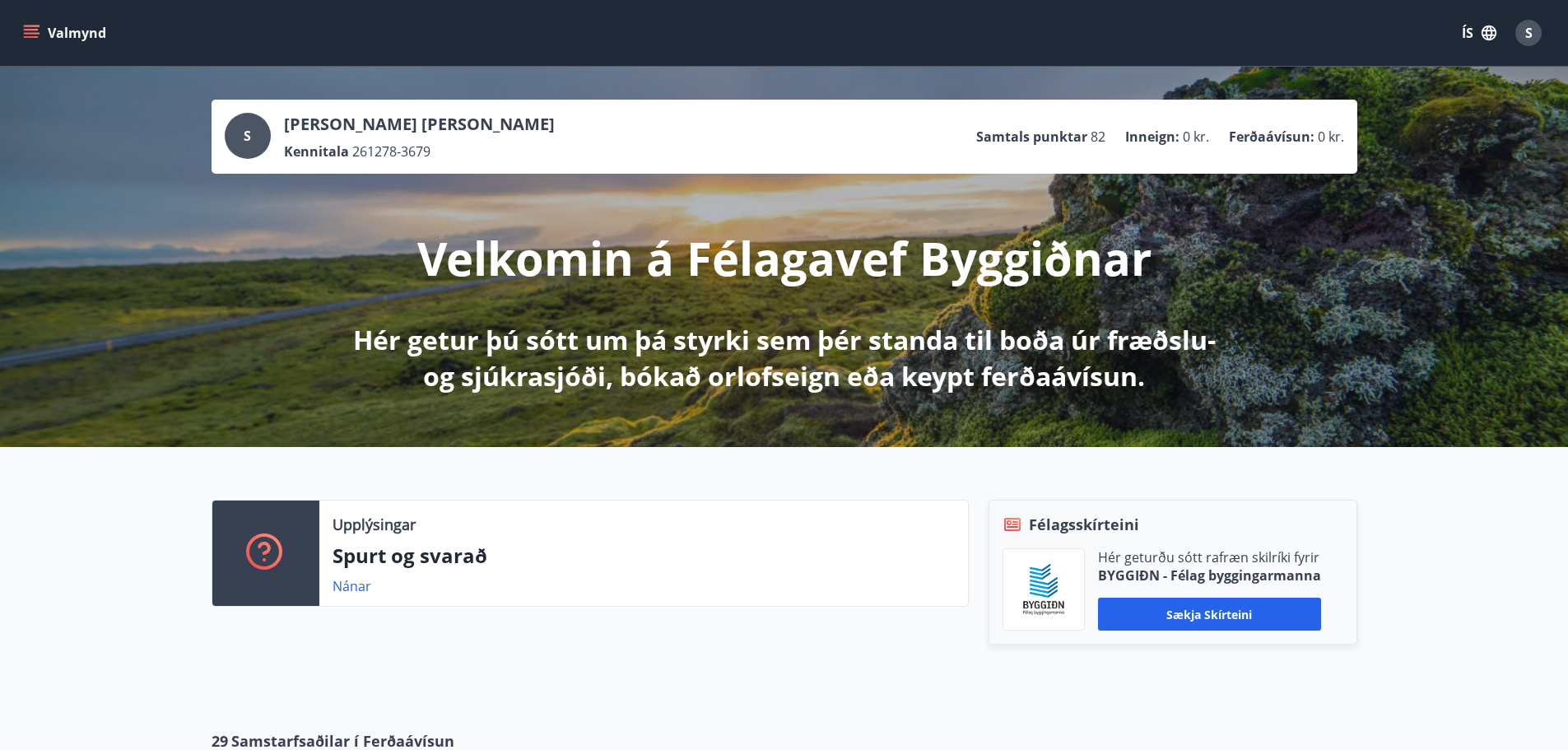 click 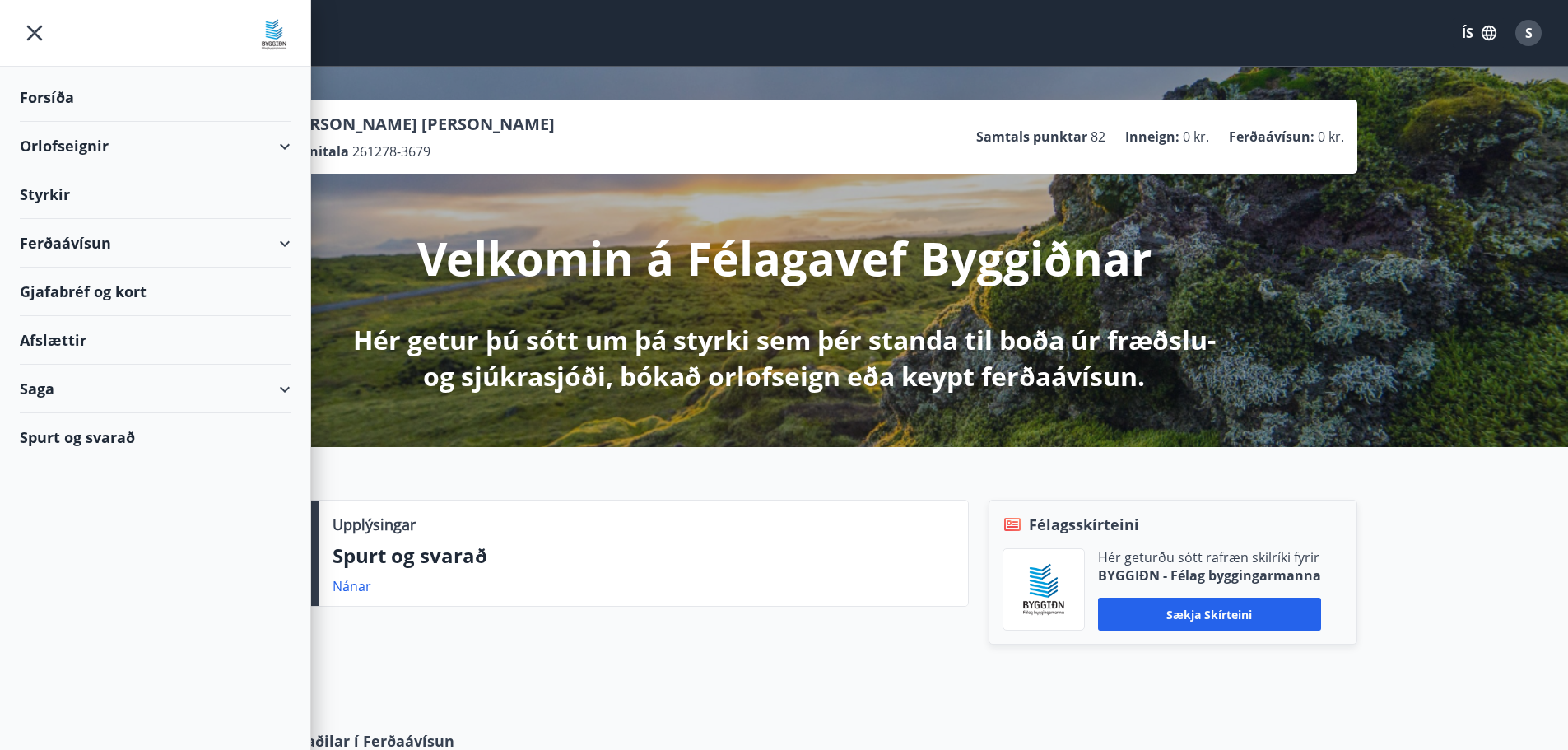 click on "Orlofseignir" at bounding box center (155, 146) 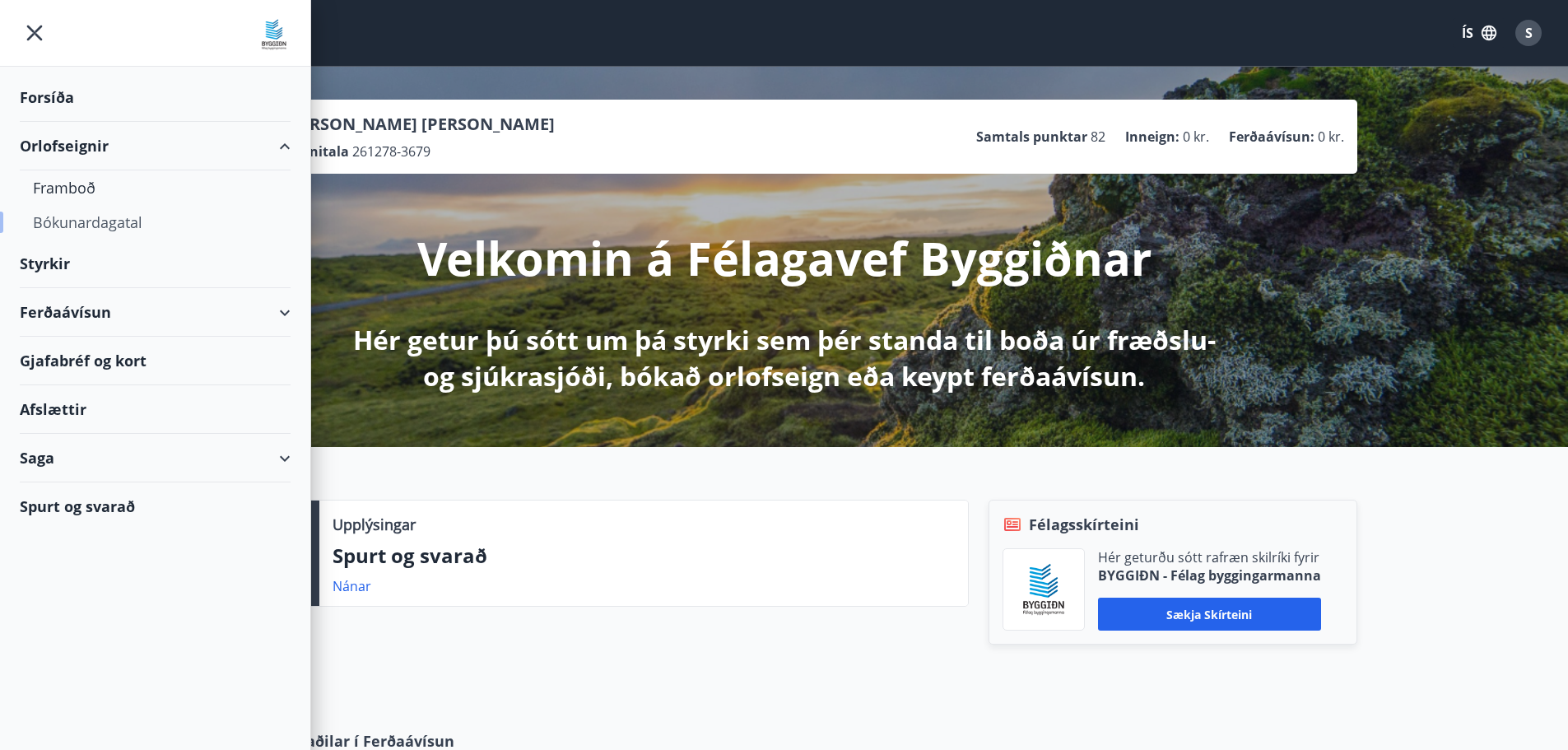 click on "Bókunardagatal" at bounding box center [155, 222] 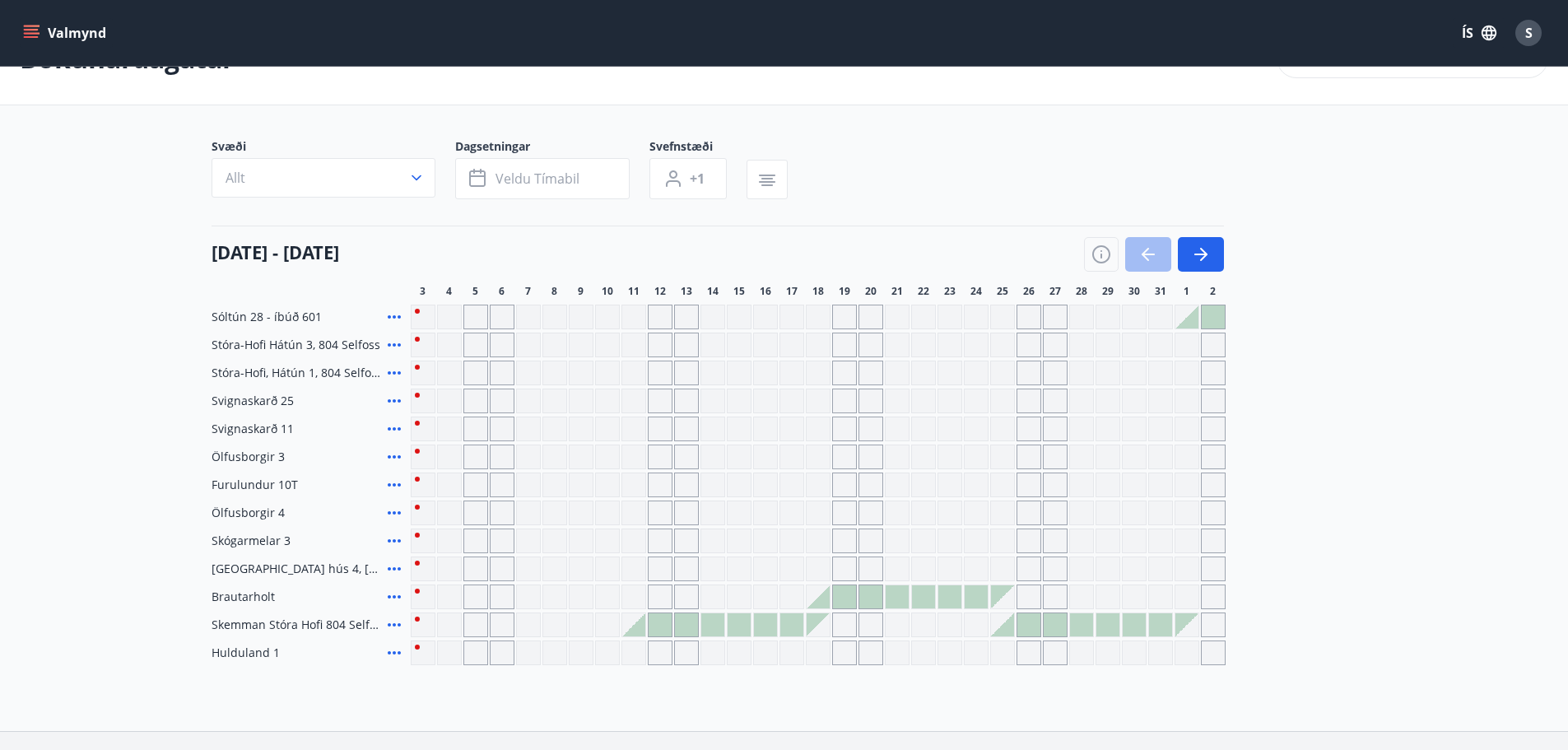 scroll, scrollTop: 82, scrollLeft: 0, axis: vertical 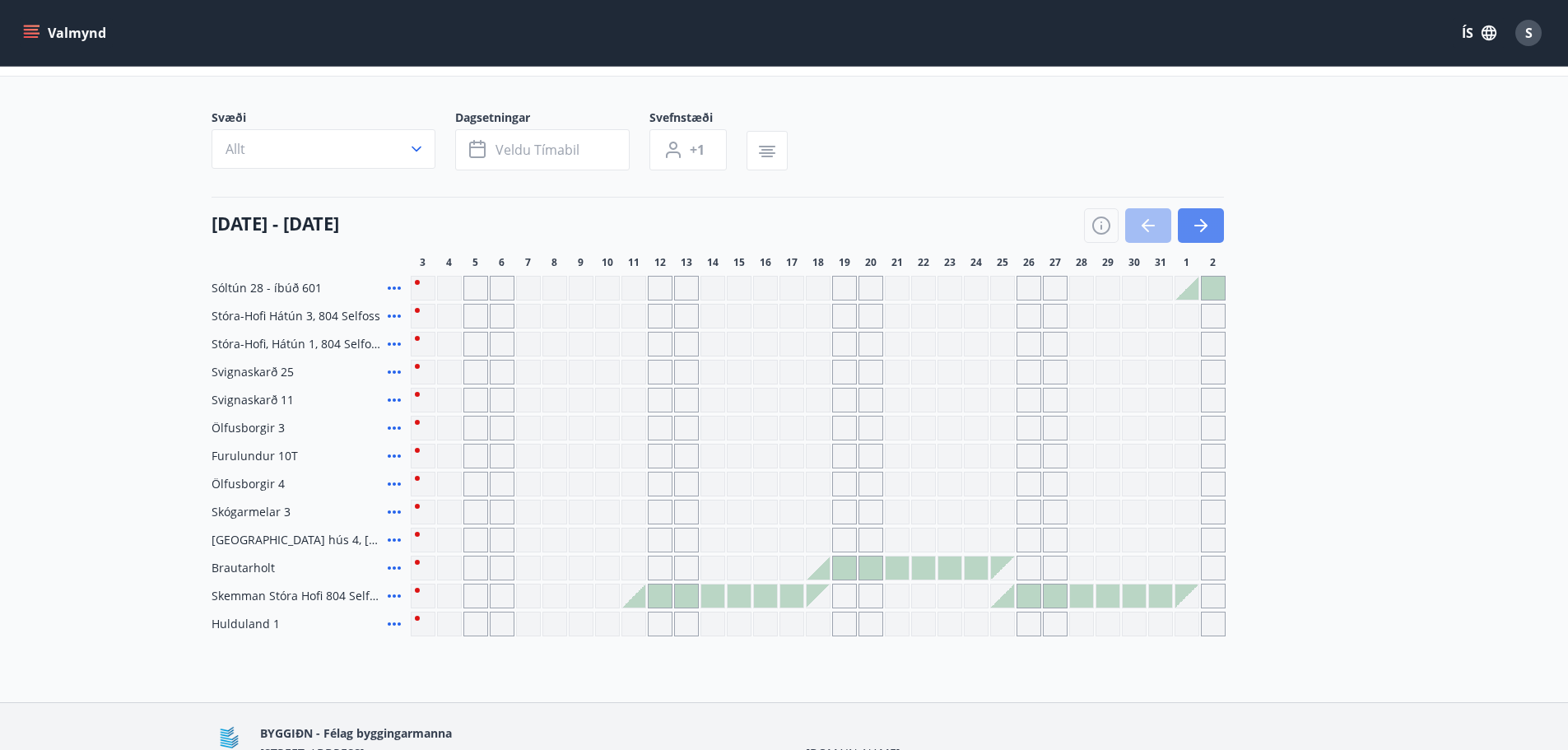 click at bounding box center [1201, 226] 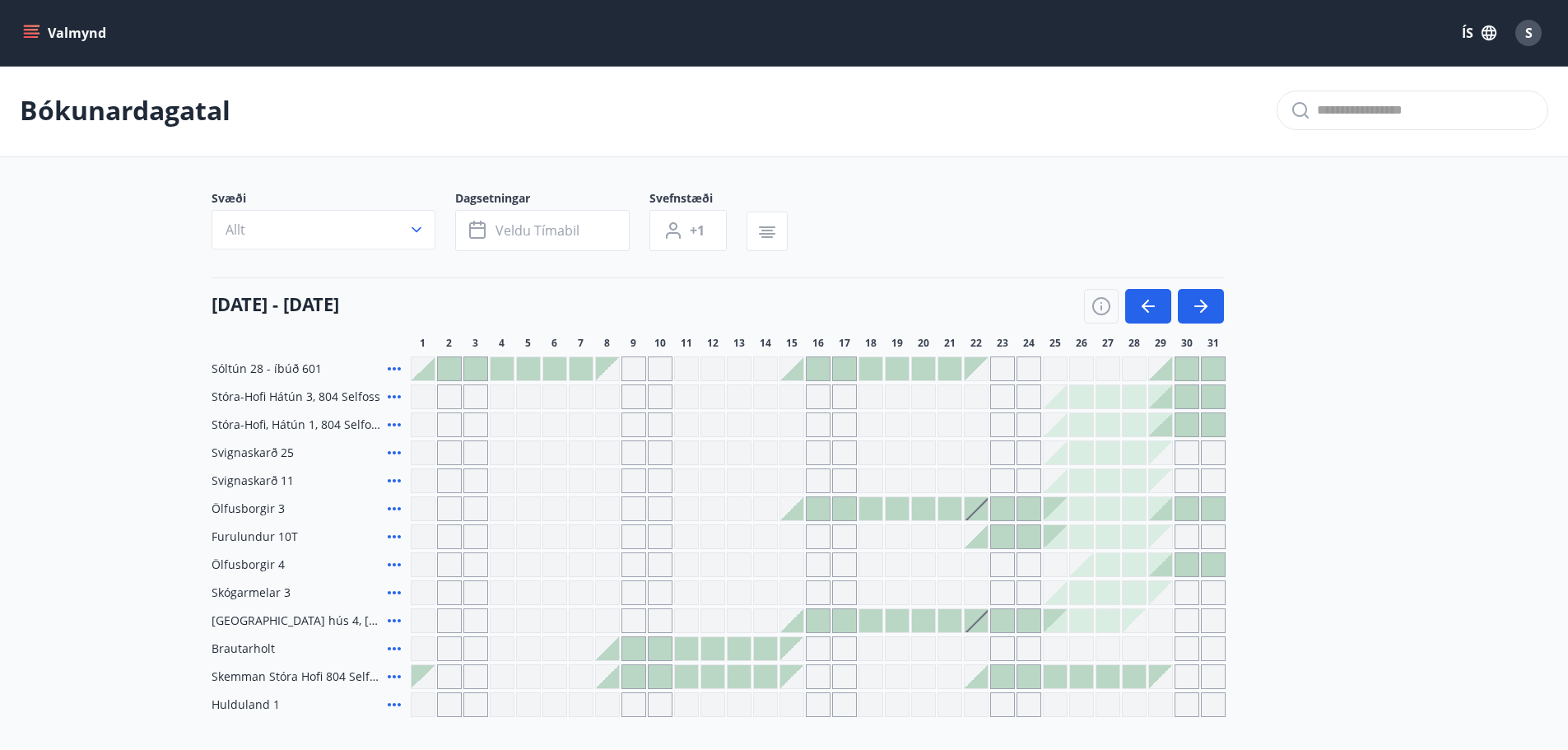 scroll, scrollTop: 0, scrollLeft: 0, axis: both 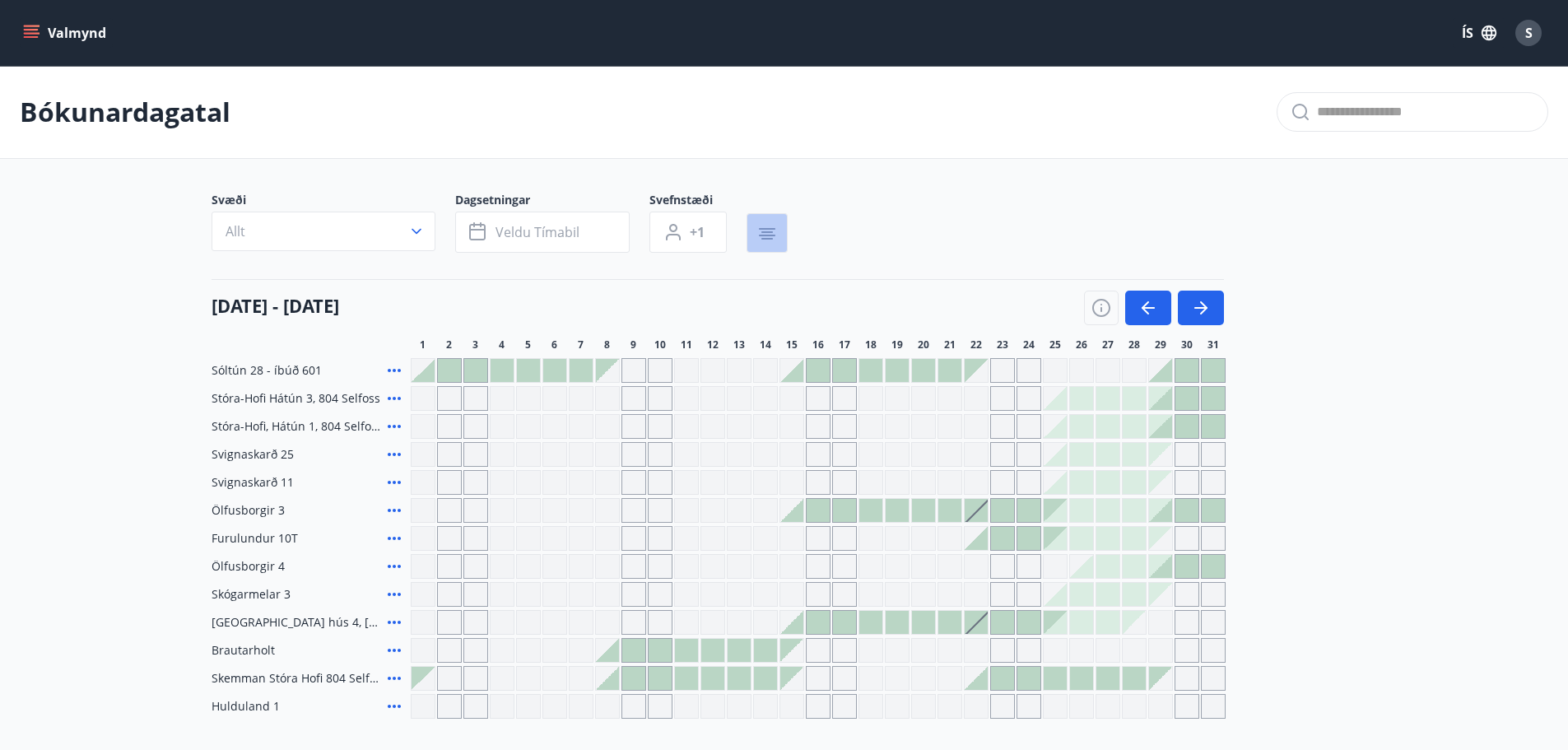 click 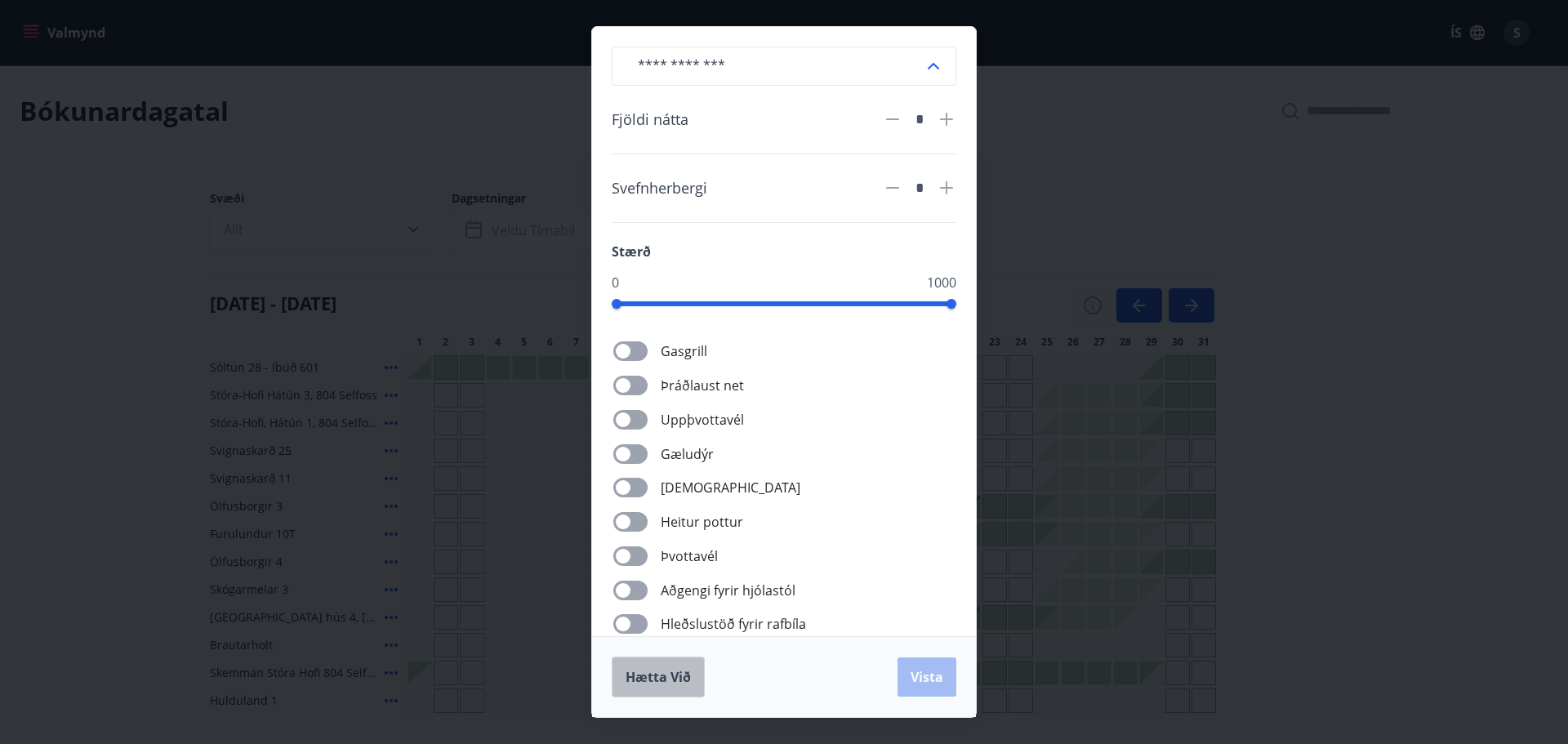 click on "Hætta við" at bounding box center (658, 677) 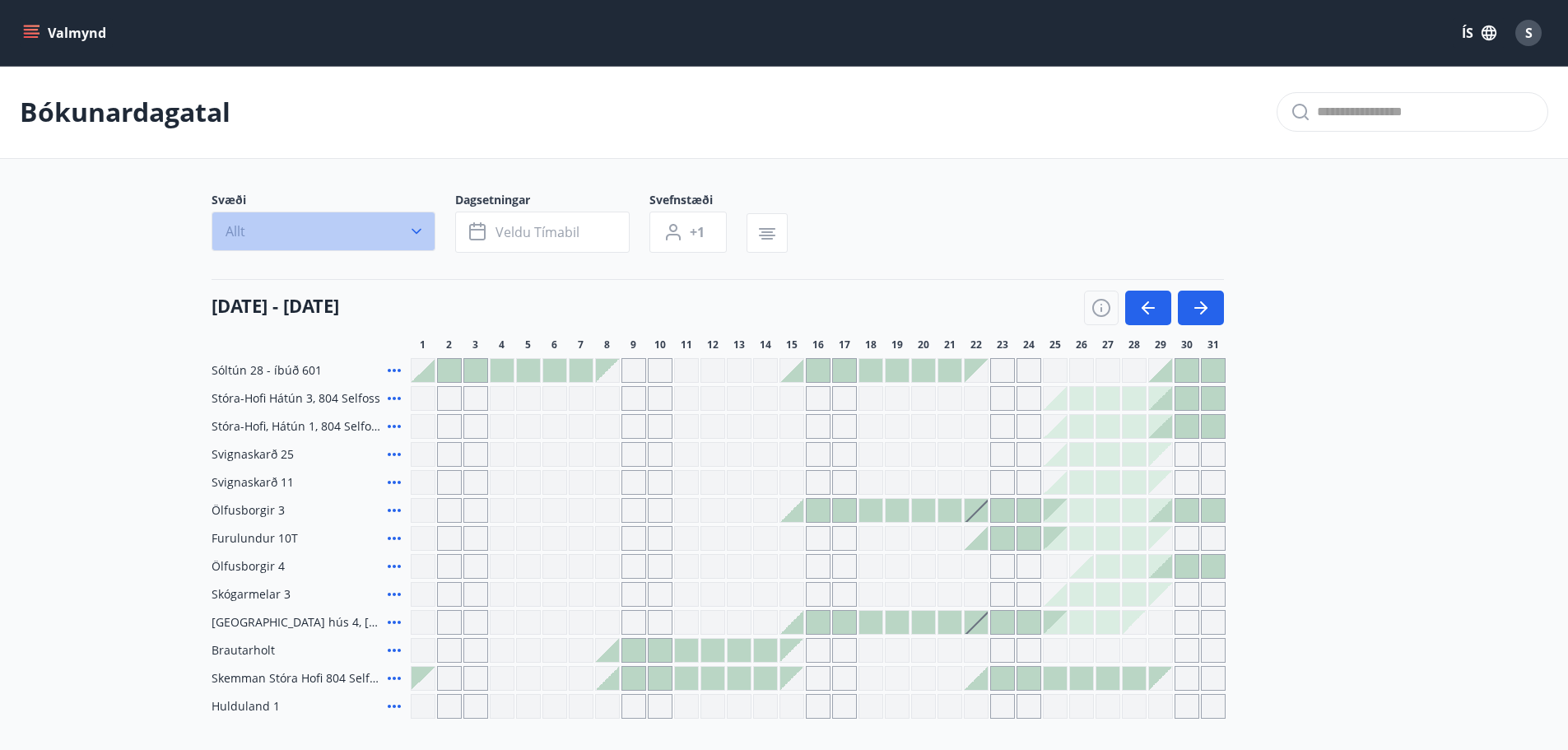 click 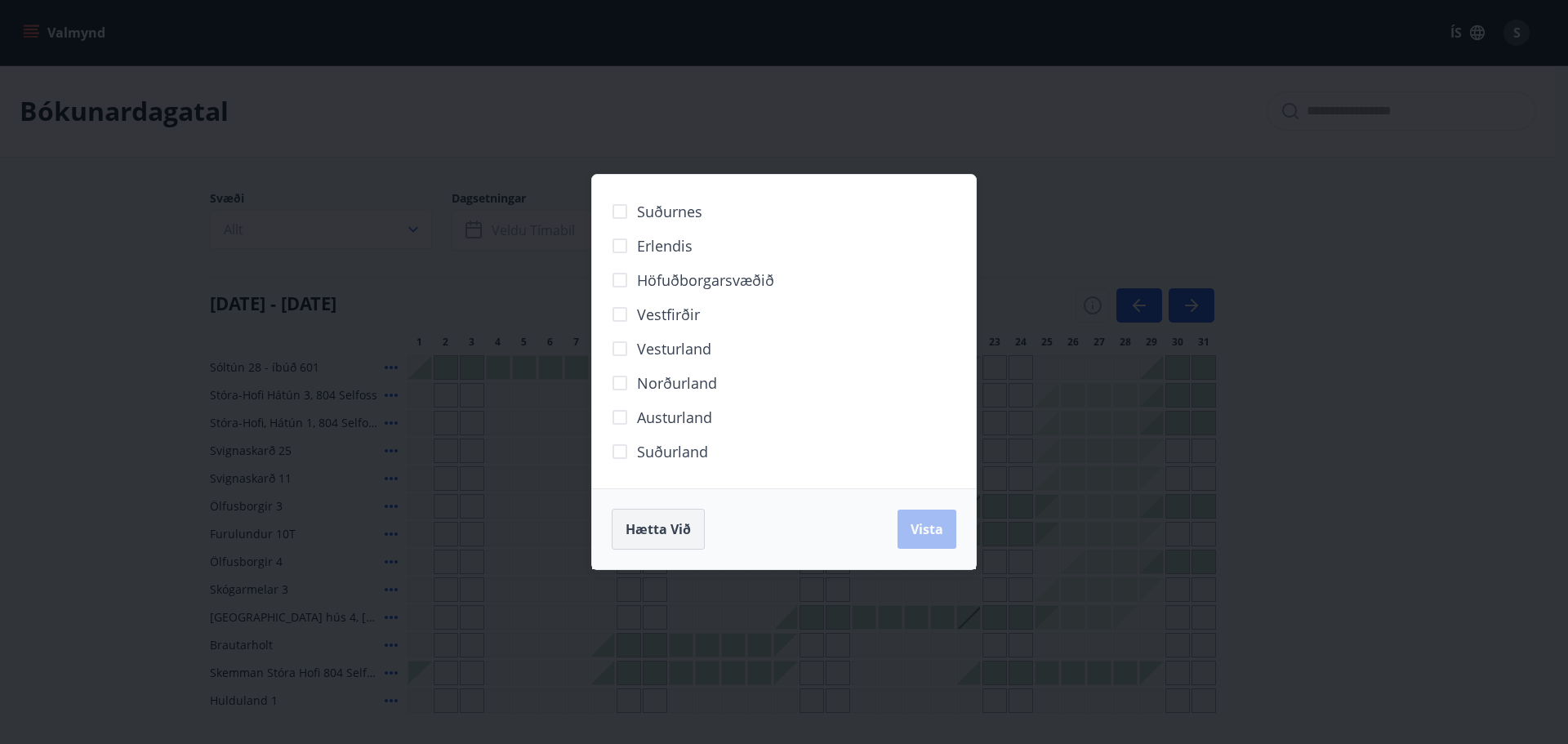 click on "Hætta við" at bounding box center [658, 529] 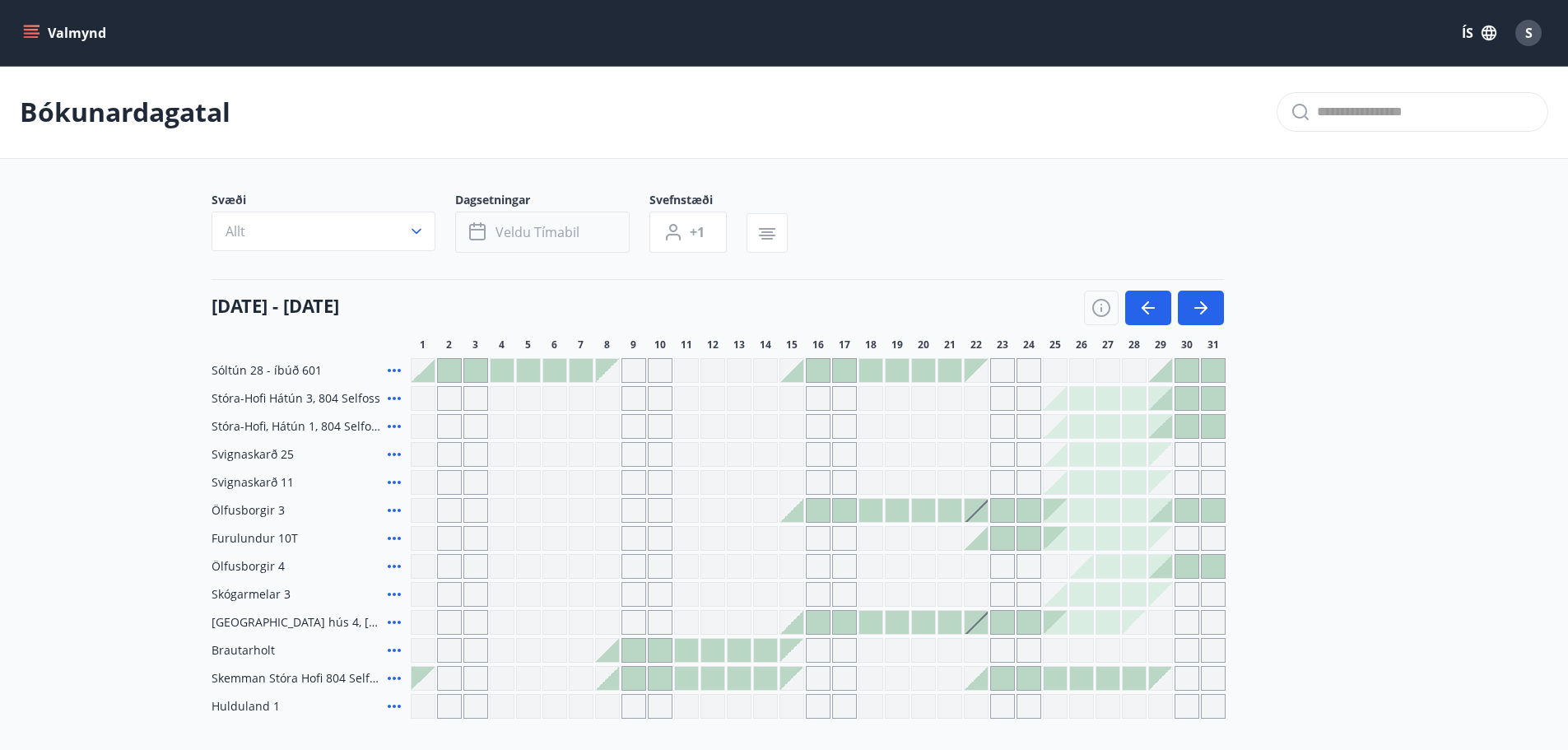 click on "Veldu tímabil" at bounding box center (537, 232) 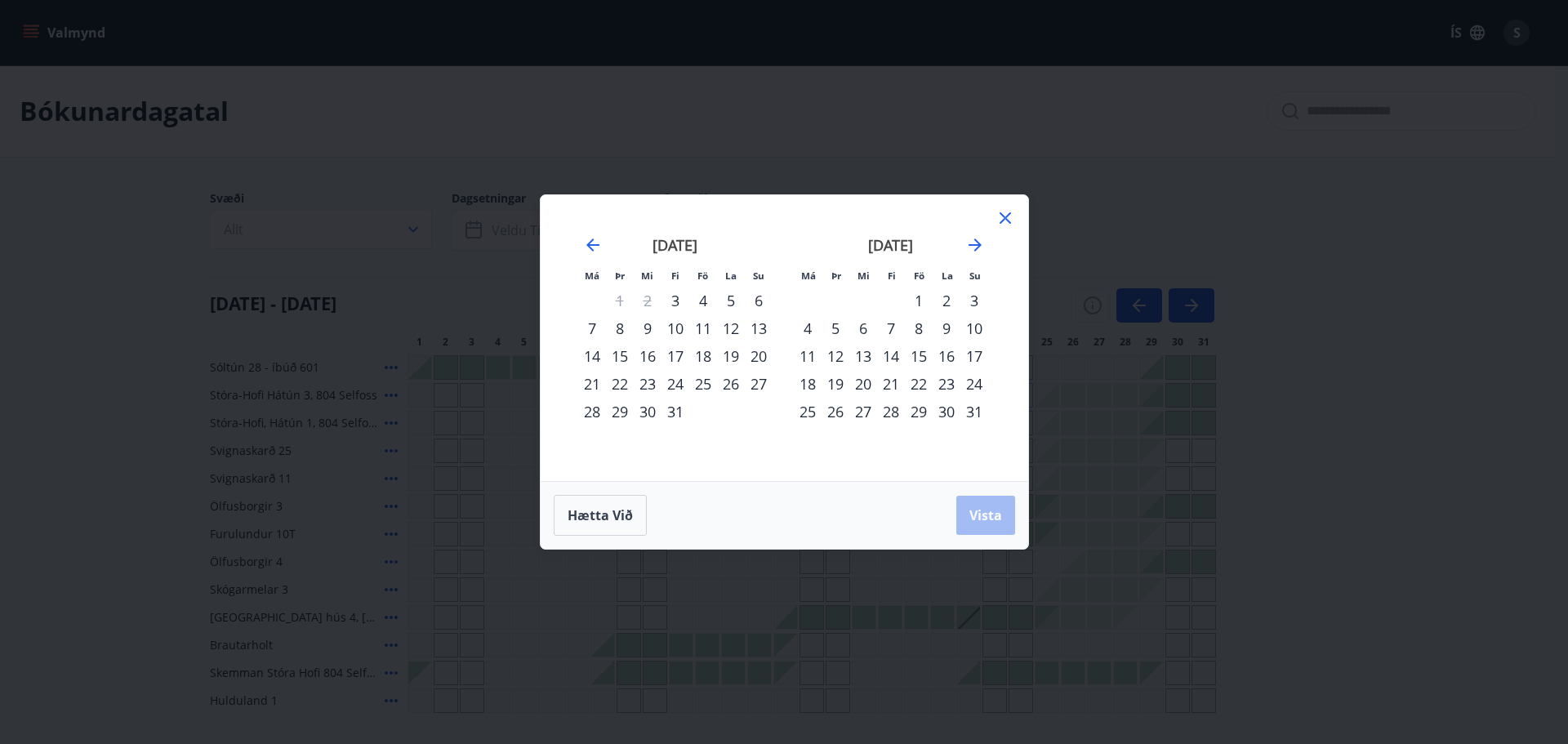 click on "8" at bounding box center [919, 328] 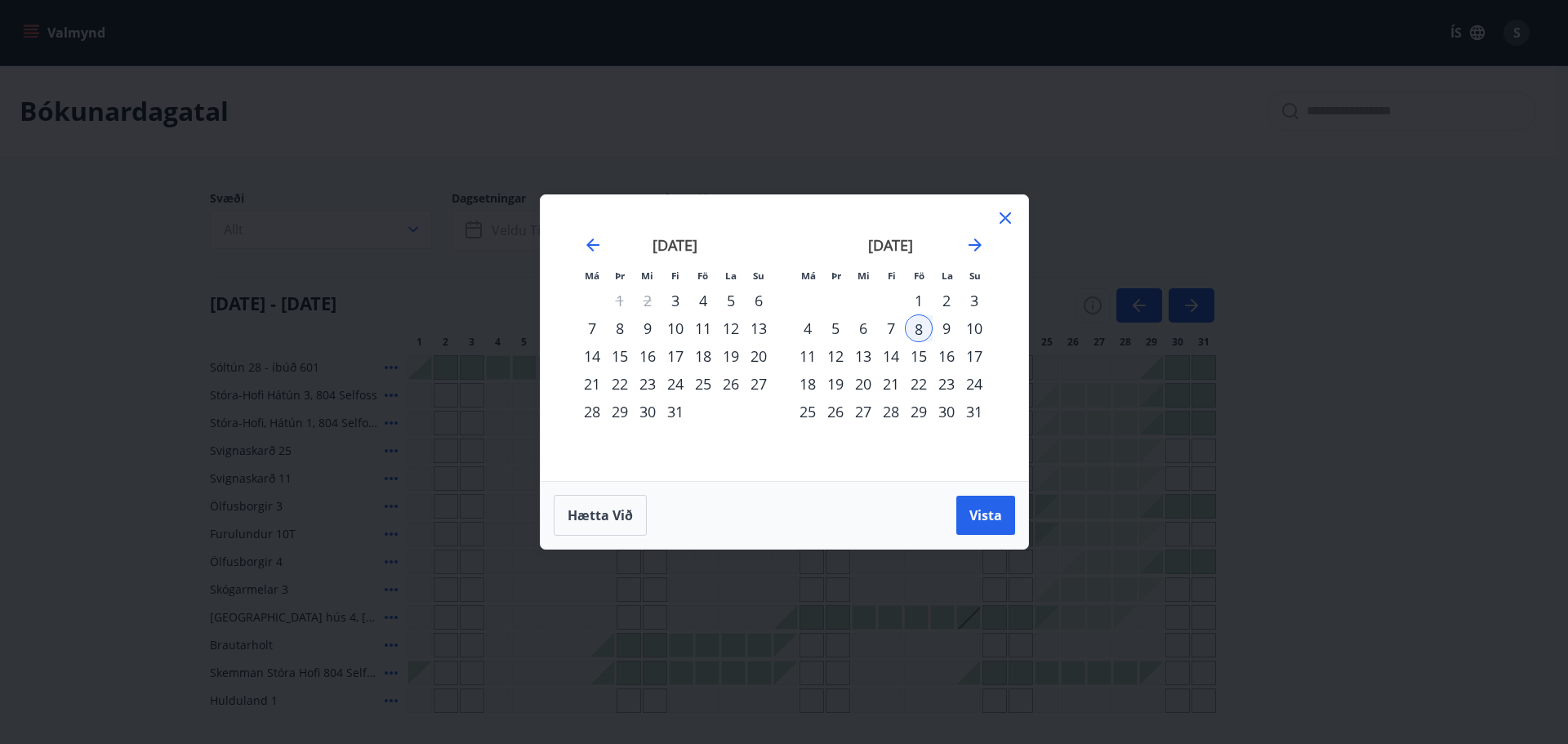 click on "15" at bounding box center [919, 356] 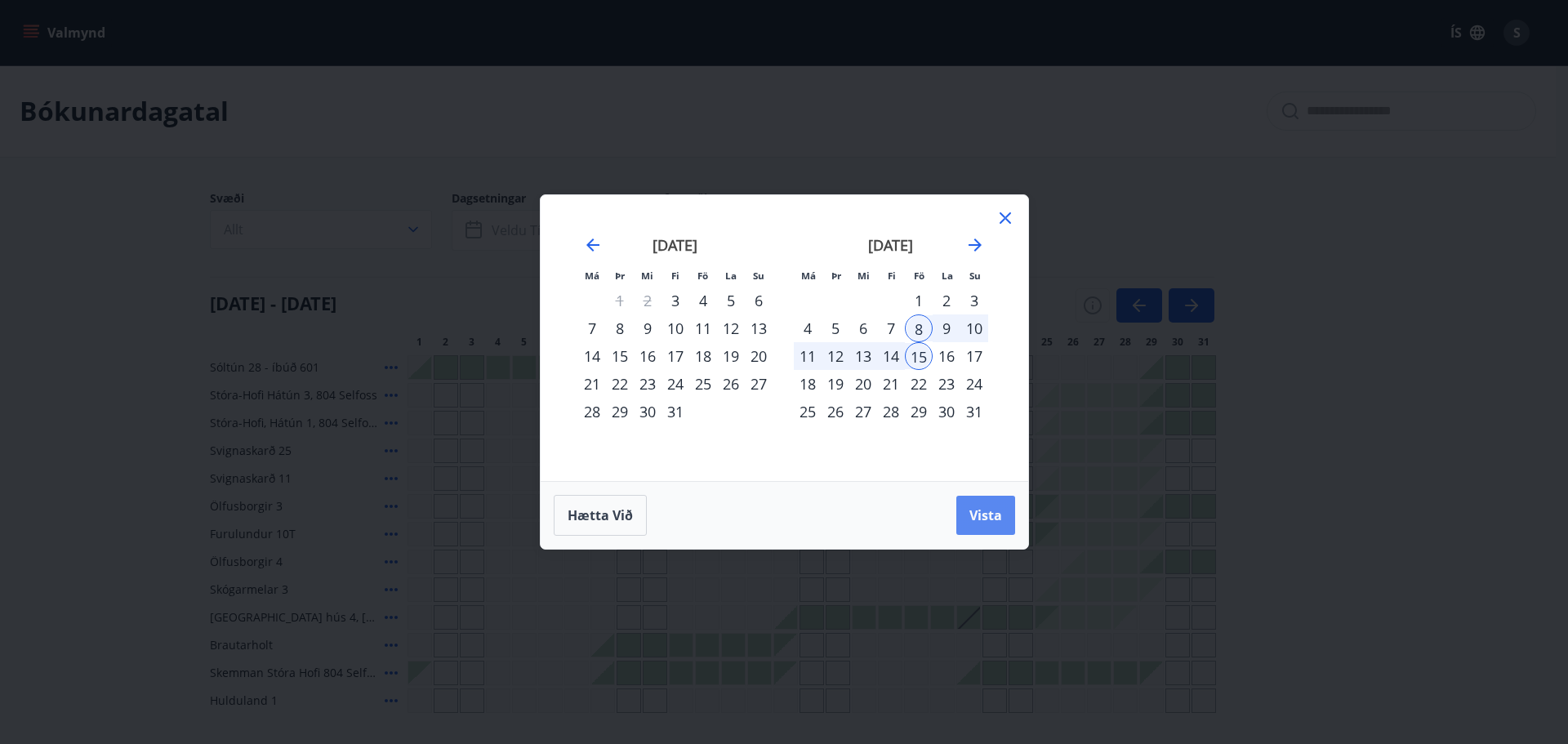 click on "Vista" at bounding box center [986, 515] 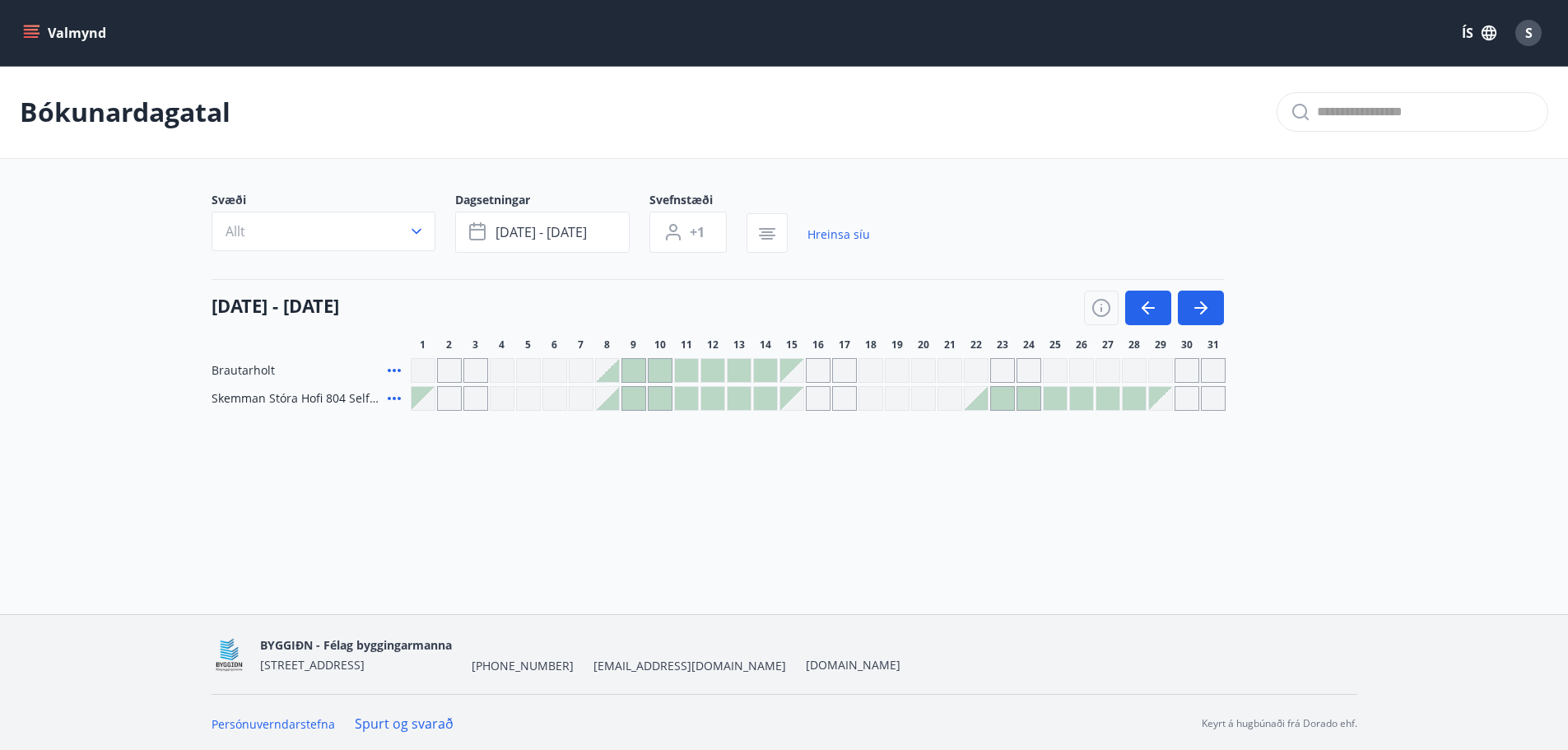 click at bounding box center (607, 370) 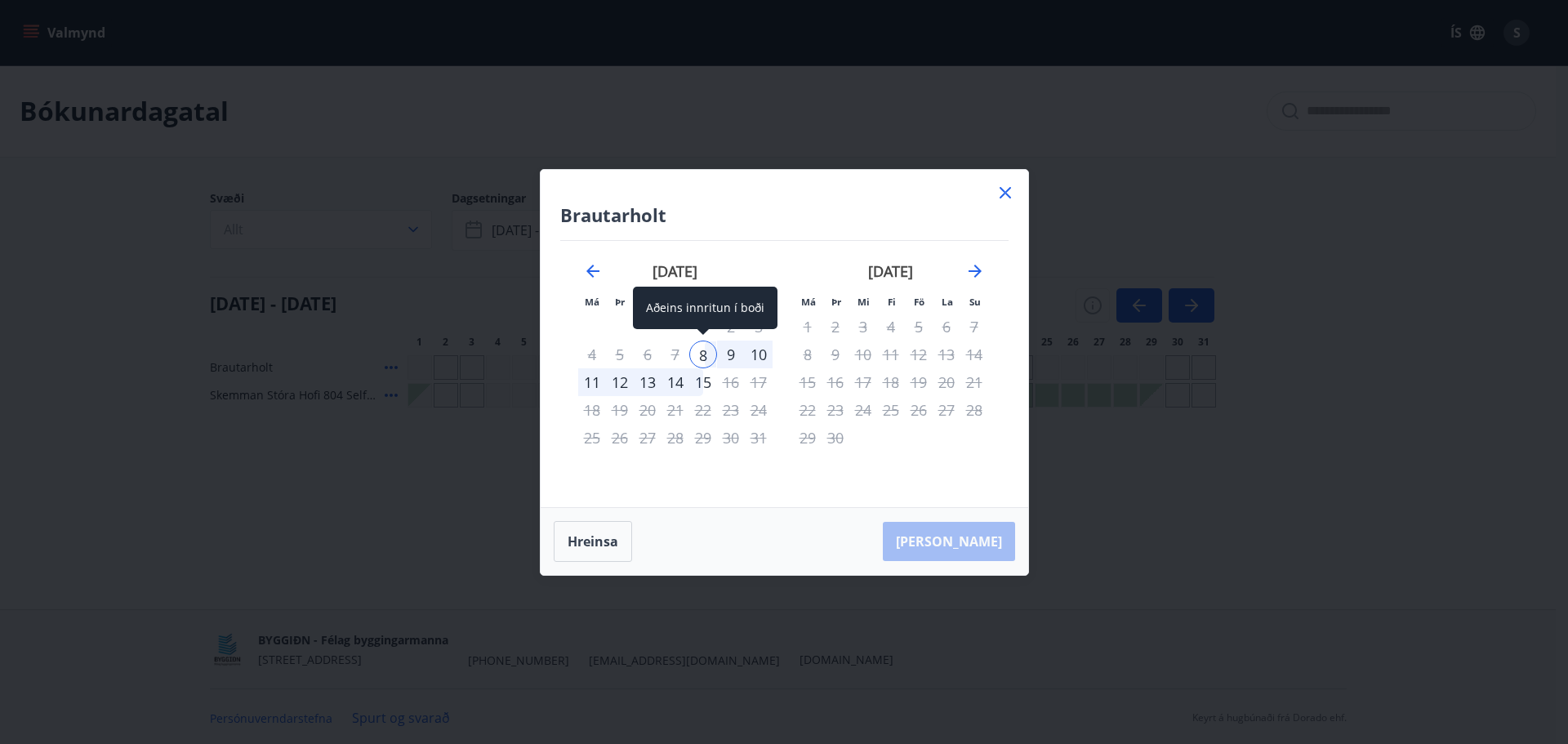 click on "8" at bounding box center (703, 354) 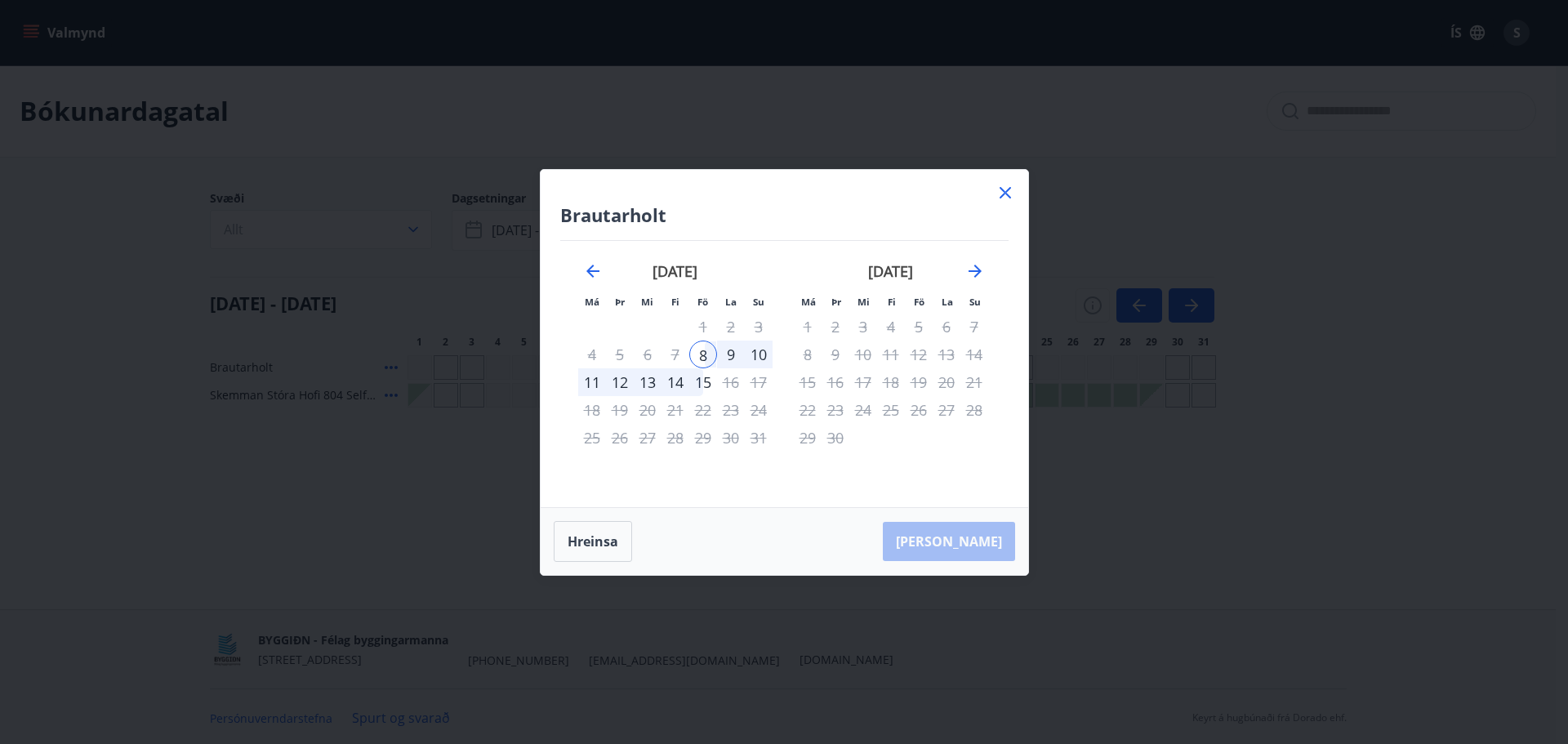 click on "Hreinsa Taka Frá" at bounding box center [784, 541] 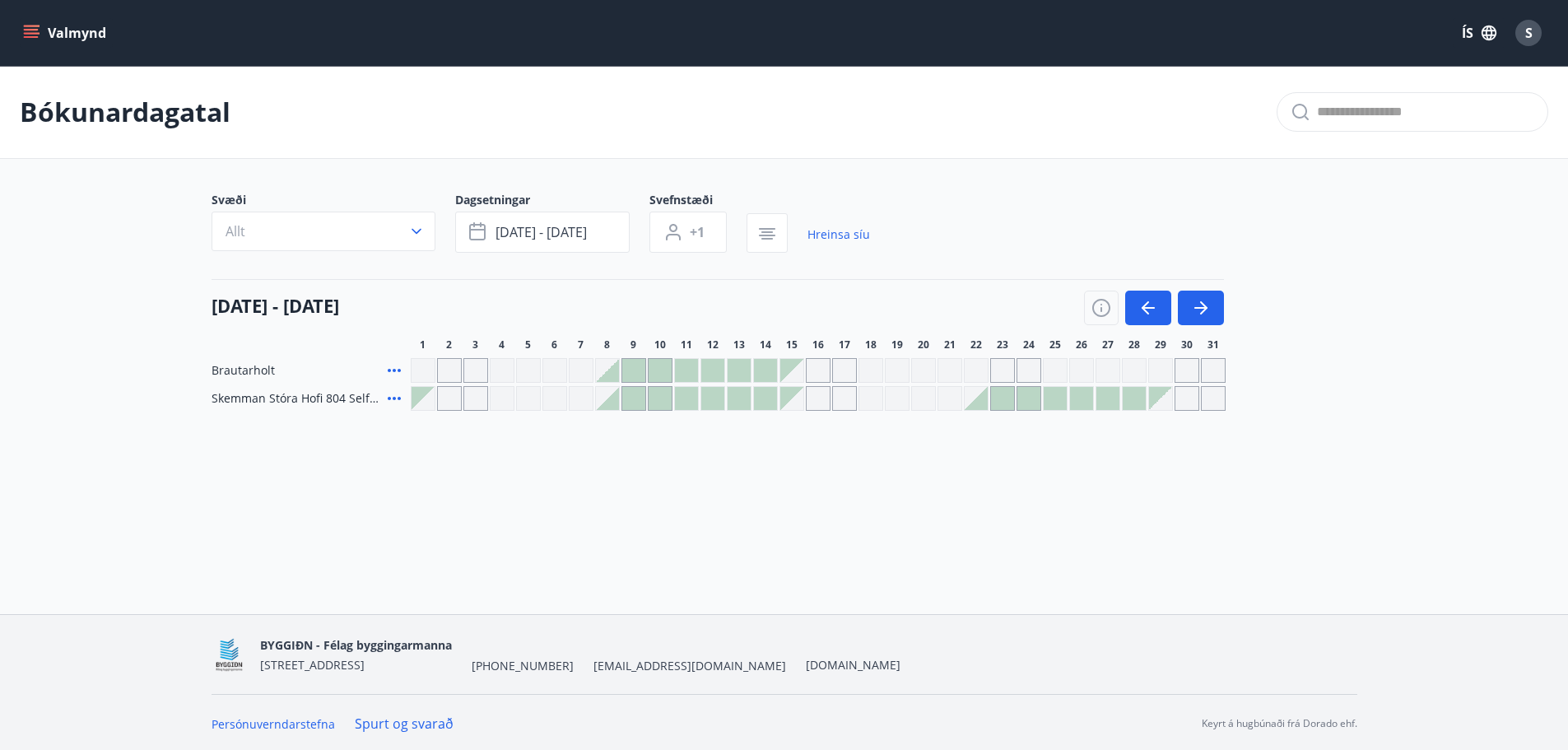 scroll, scrollTop: 2, scrollLeft: 0, axis: vertical 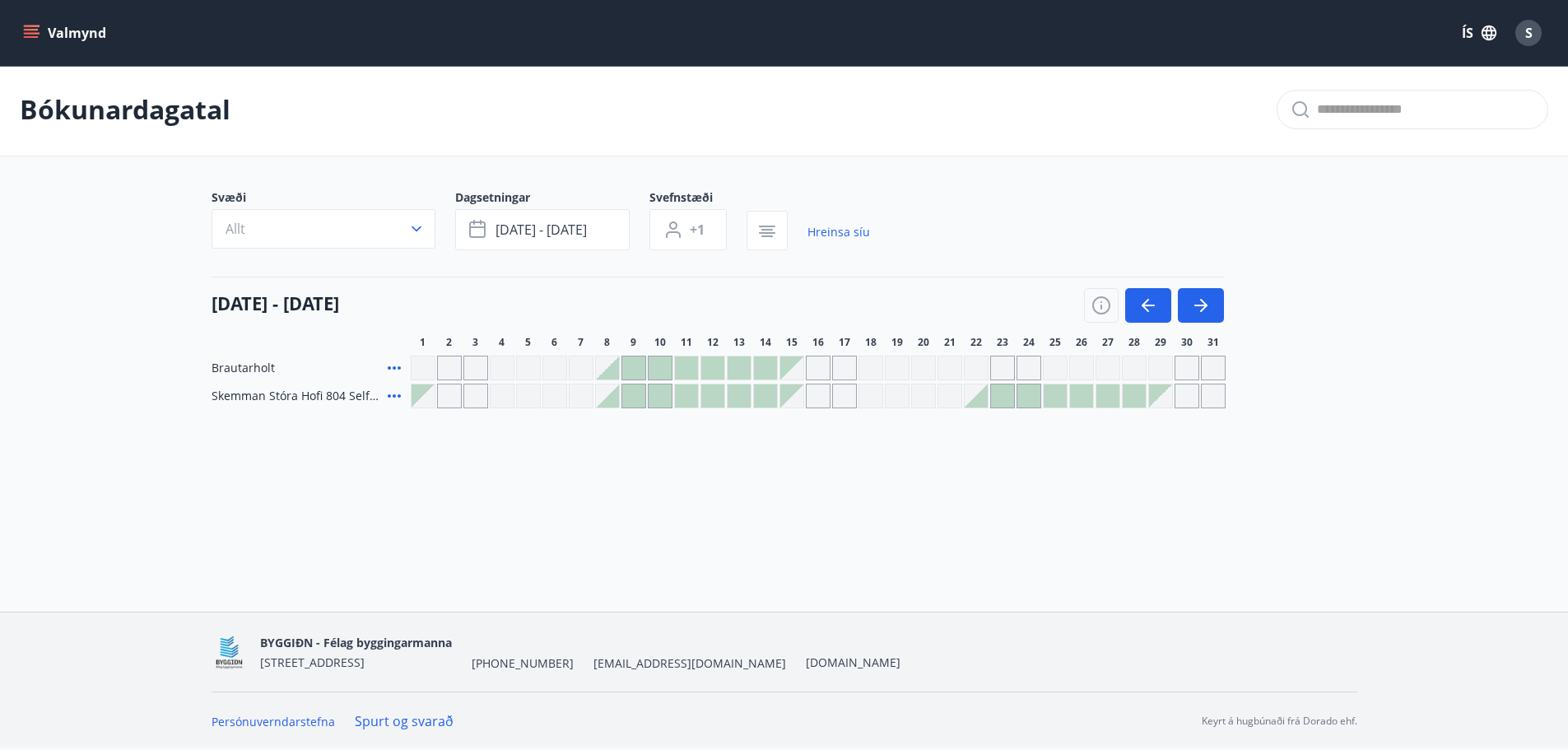 click at bounding box center (607, 368) 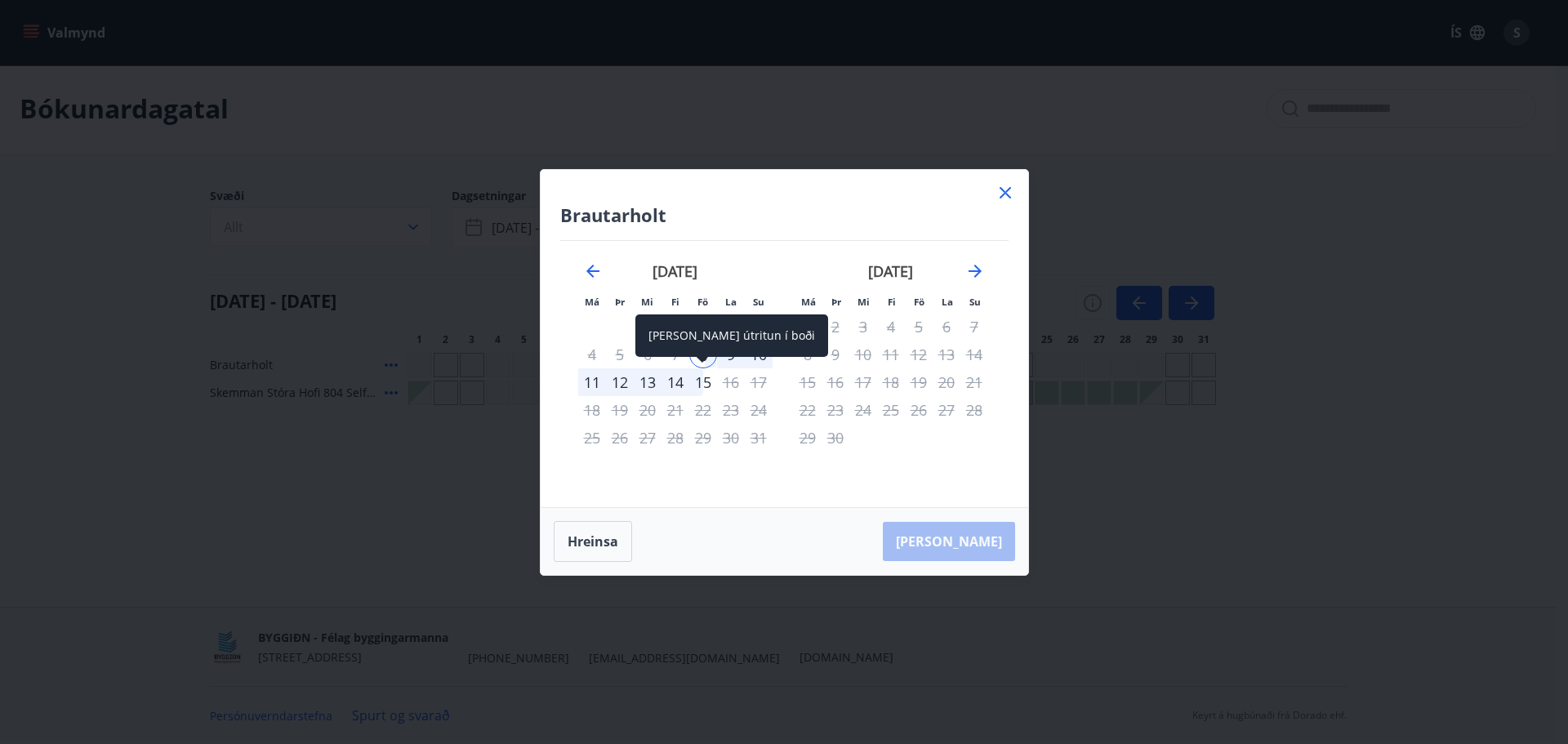 click on "Aðeins útritun í boði" at bounding box center [732, 341] 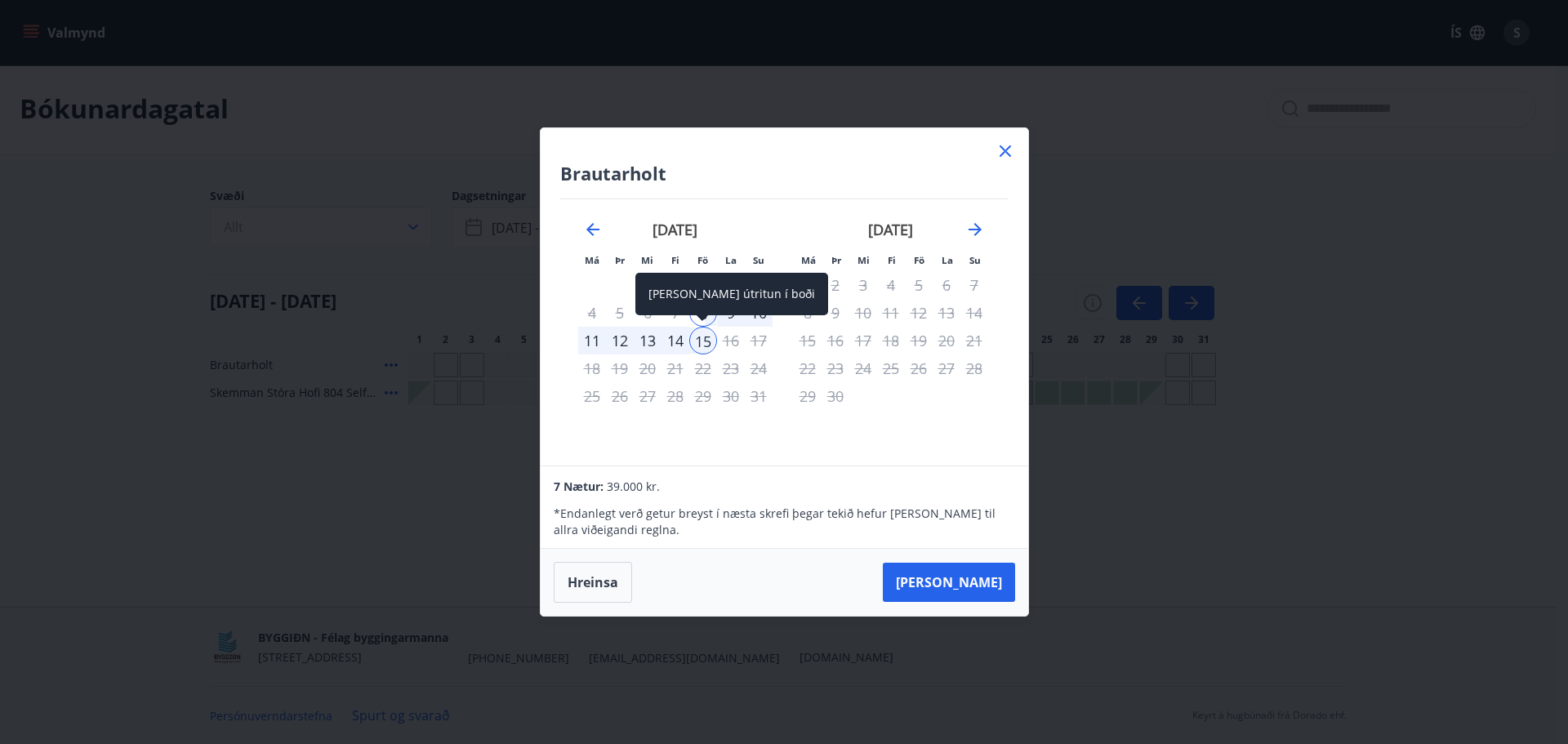 click on "15" at bounding box center [703, 341] 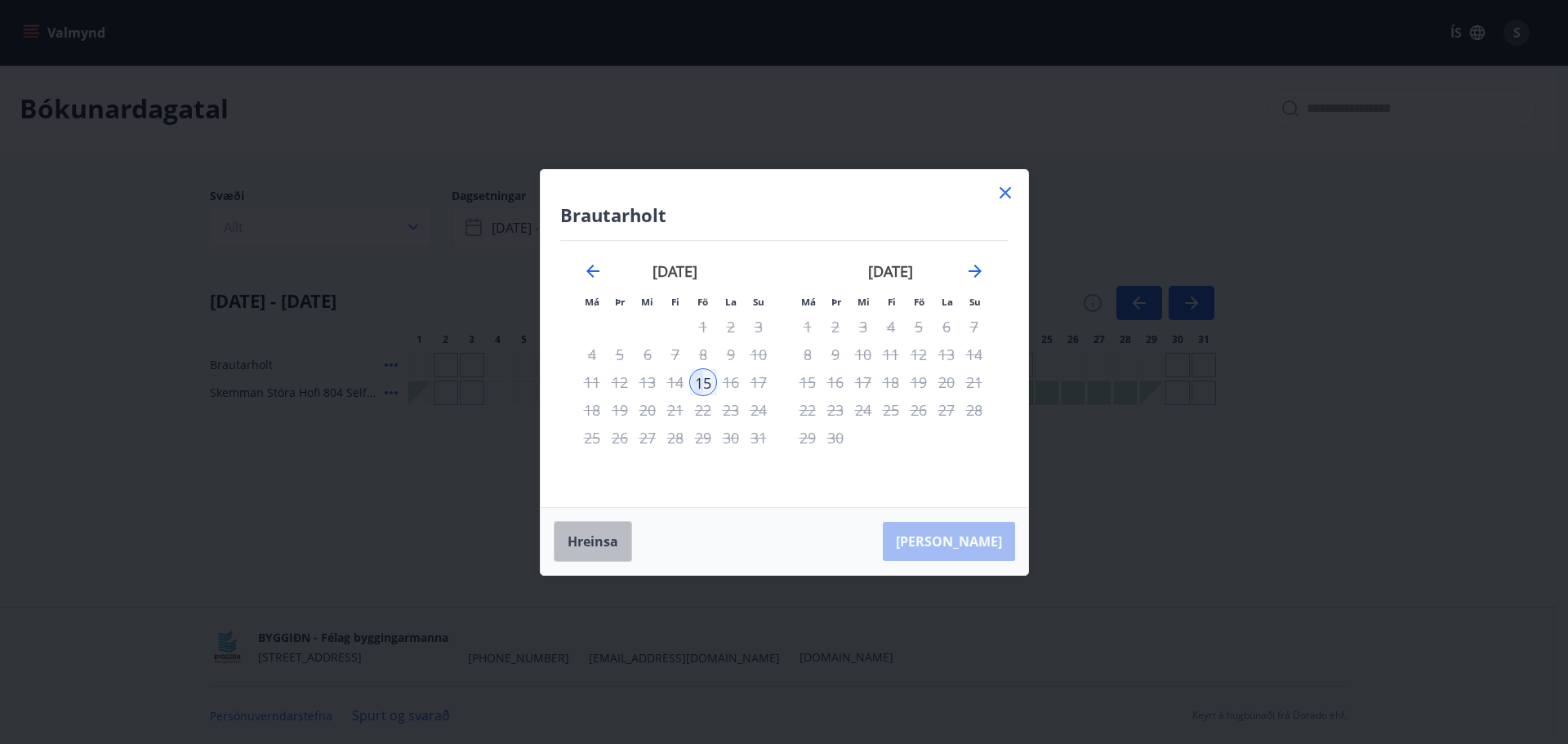 click on "Hreinsa" at bounding box center (593, 541) 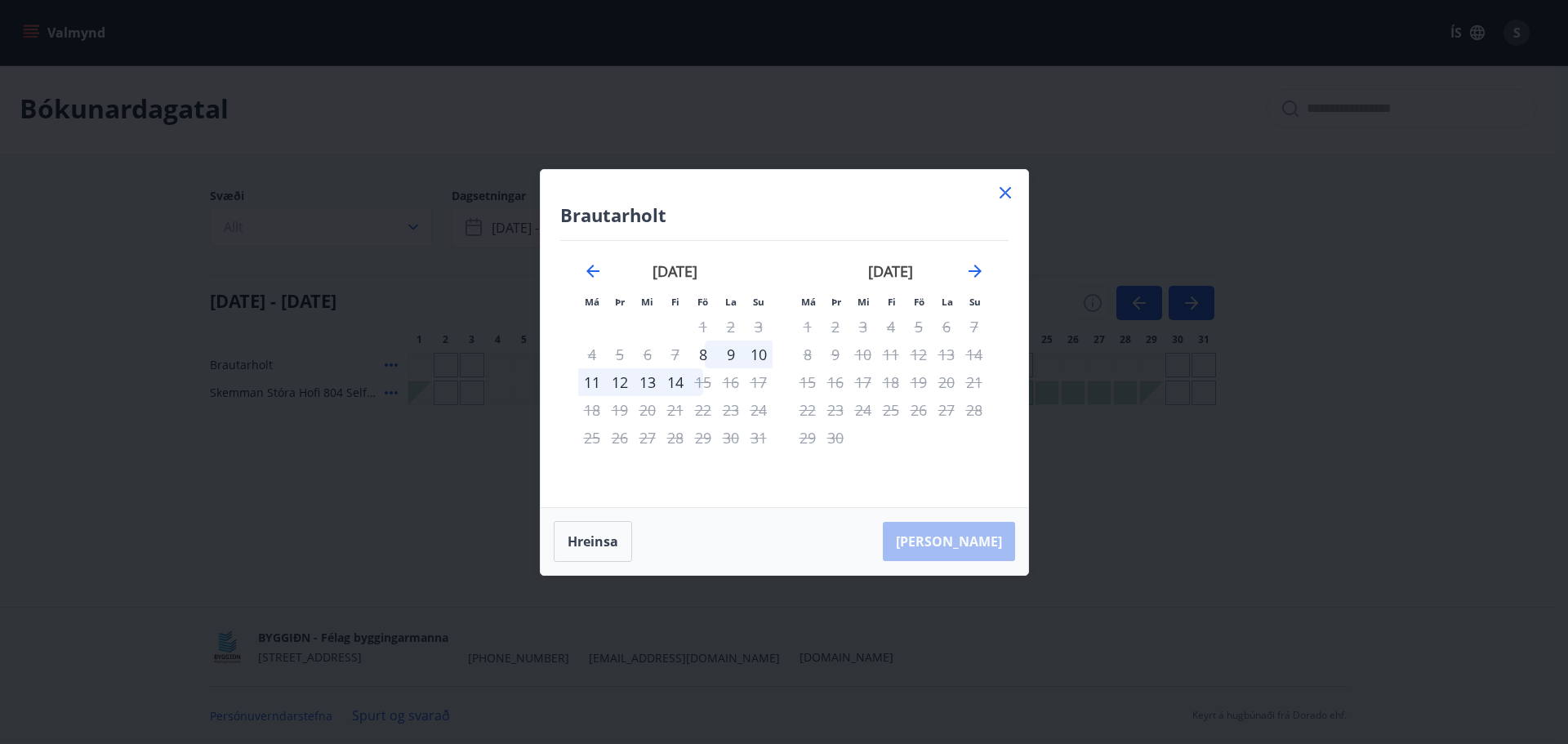 click 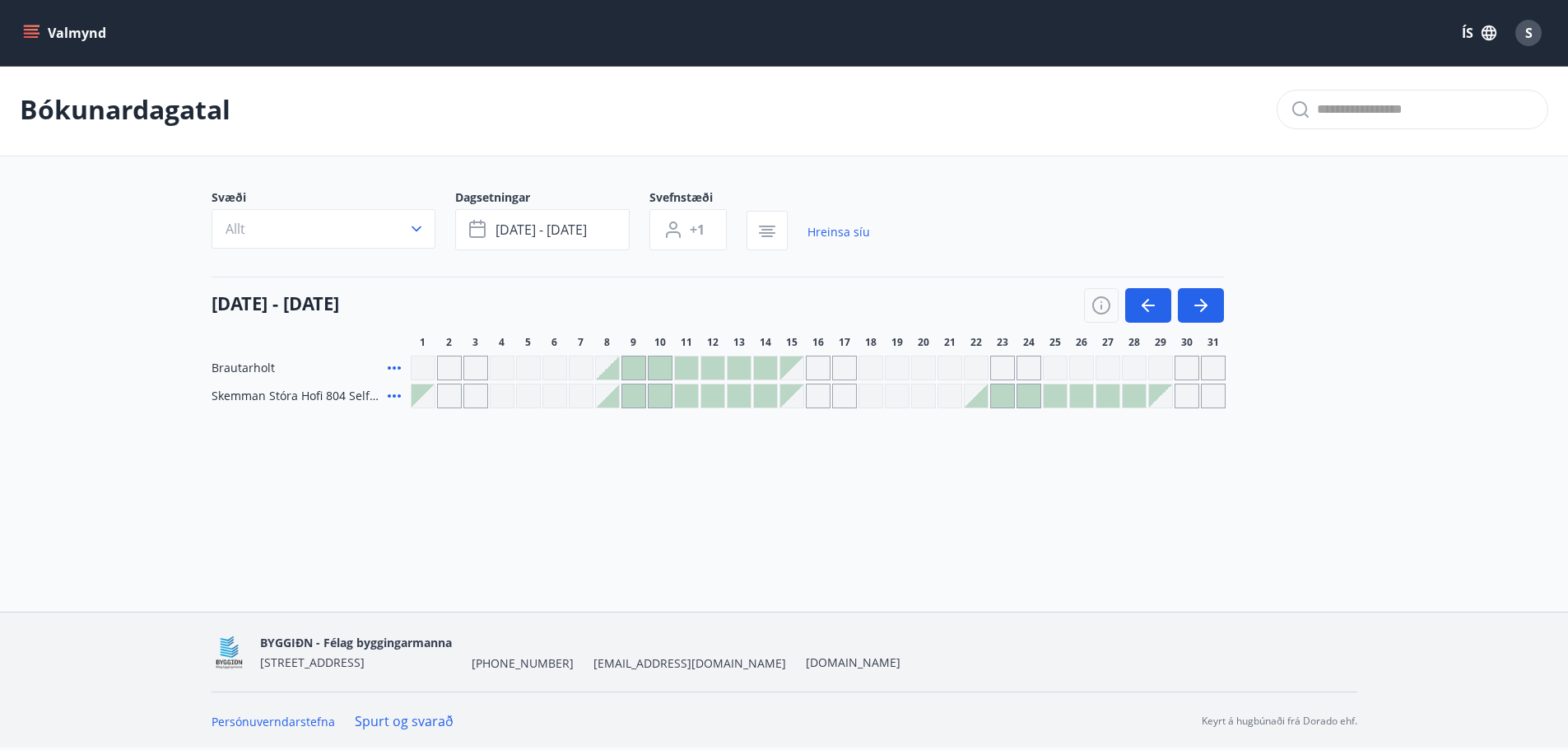 click at bounding box center [607, 368] 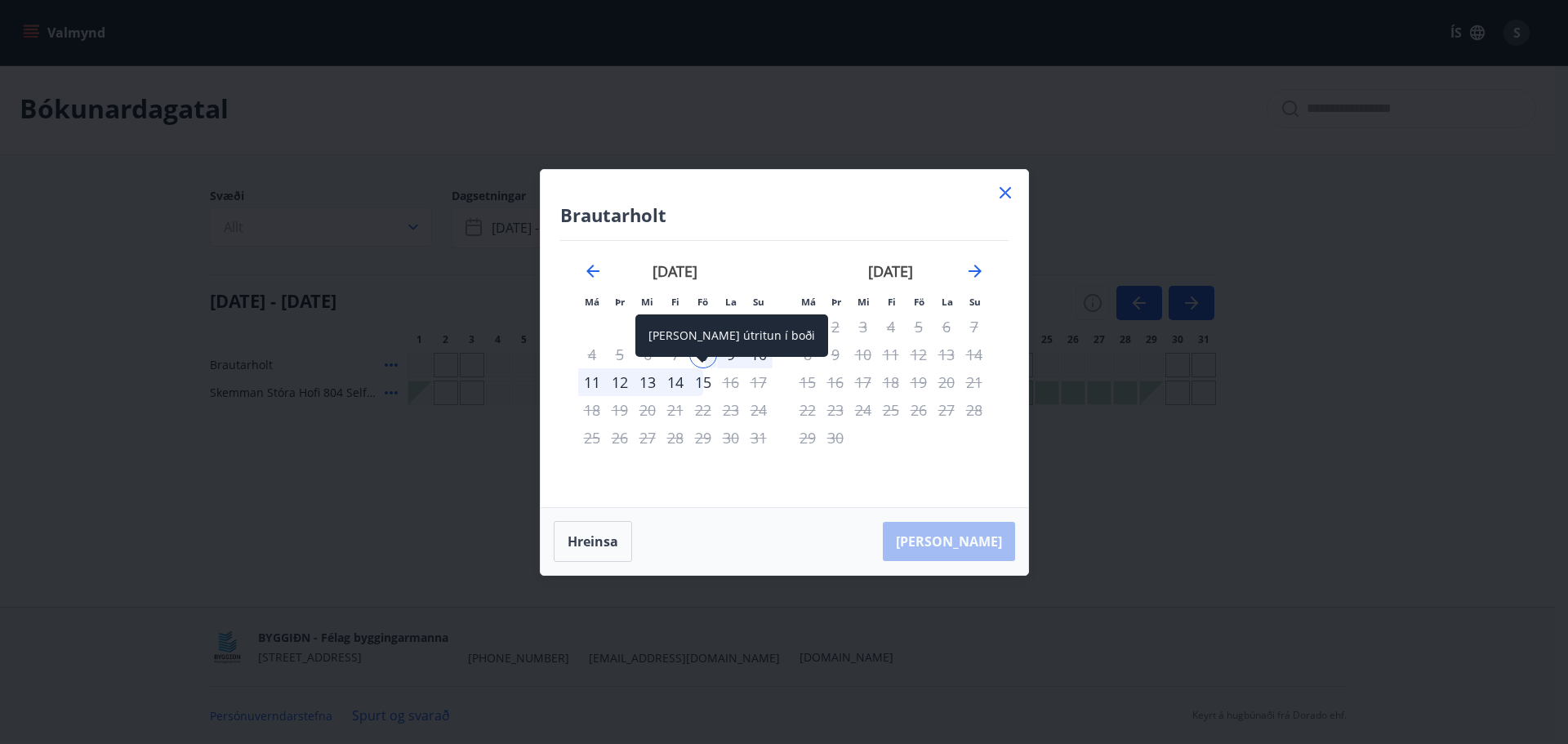 click on "15" at bounding box center [703, 382] 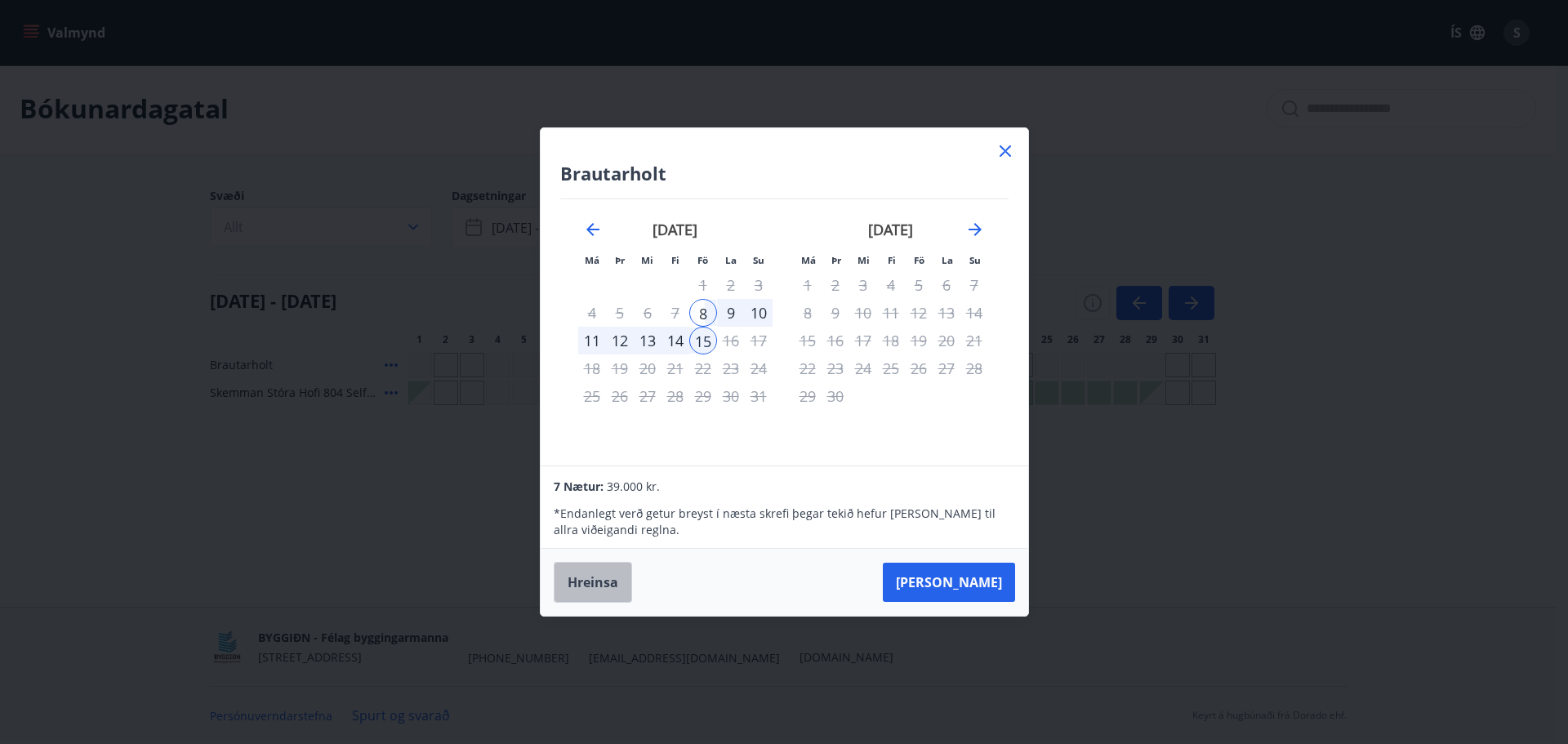 click on "Hreinsa" at bounding box center (593, 582) 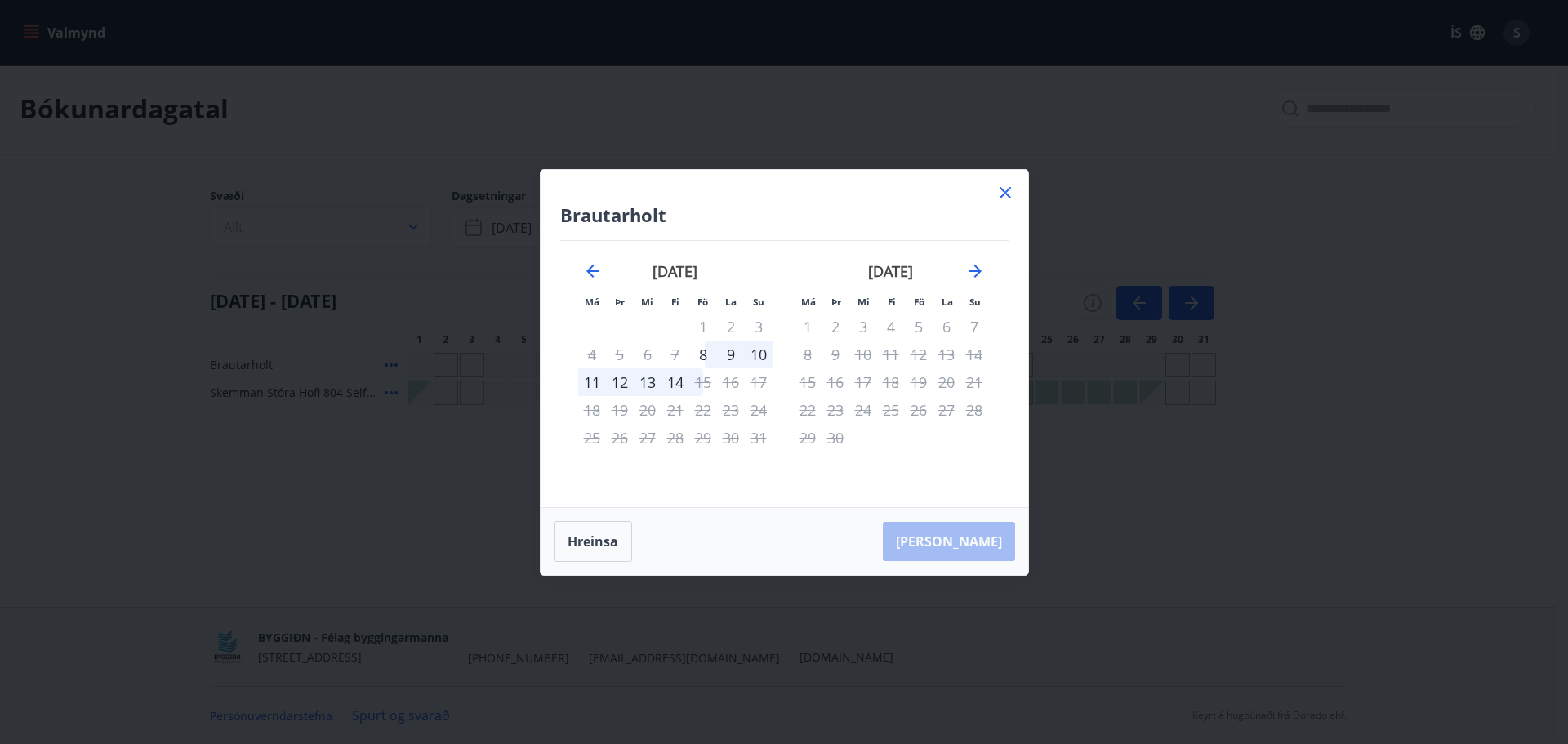 click 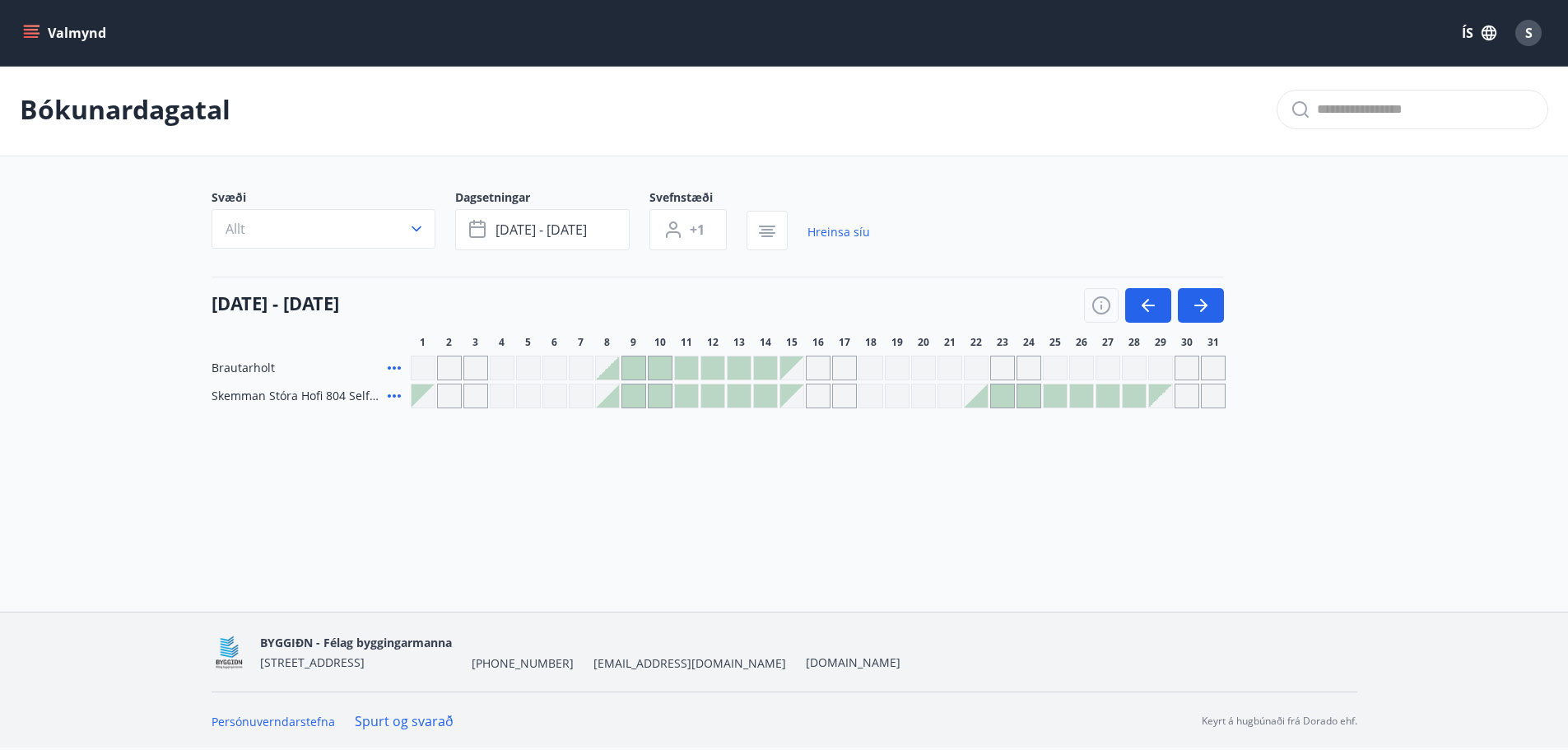 click 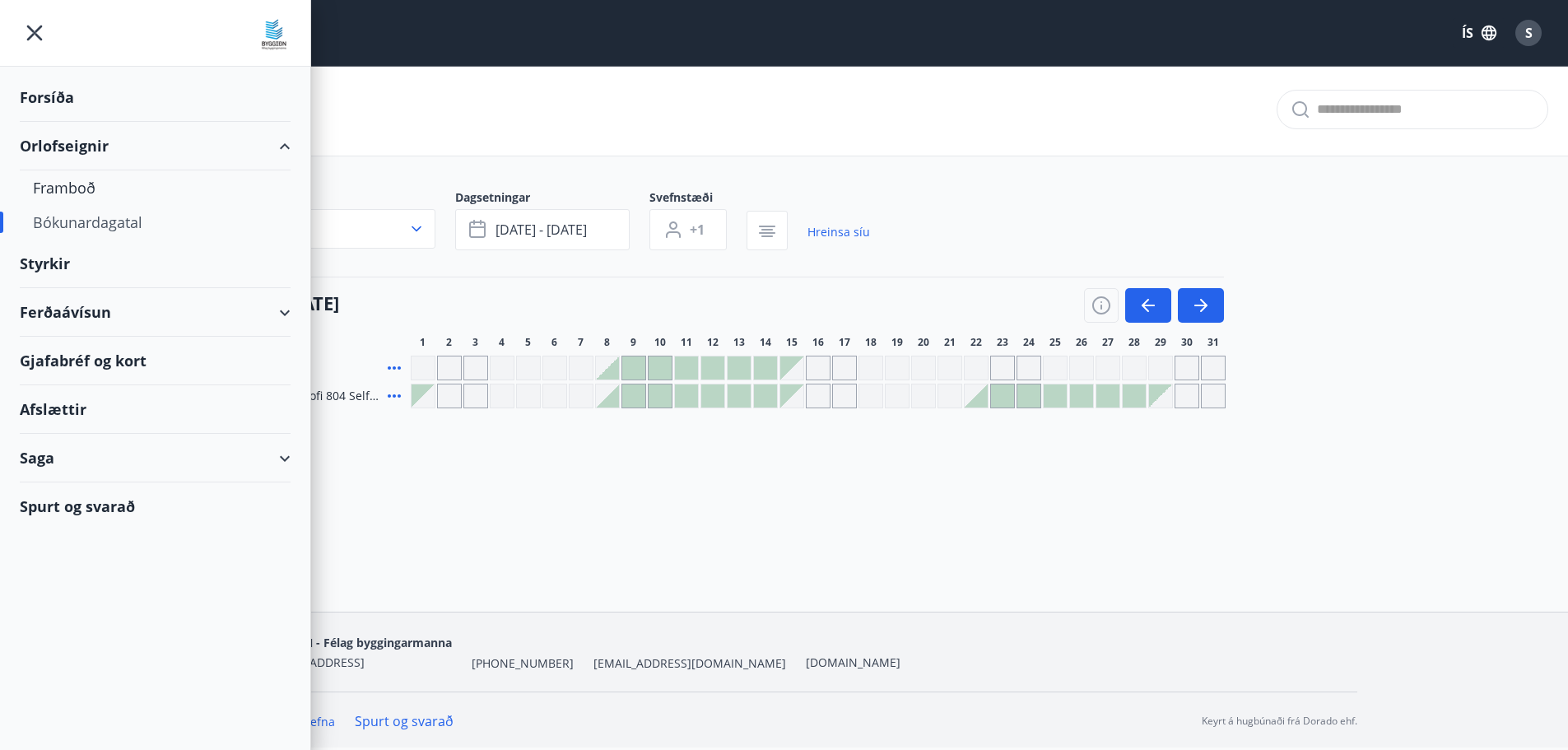 click on "Bókunardagatal" at bounding box center [784, 109] 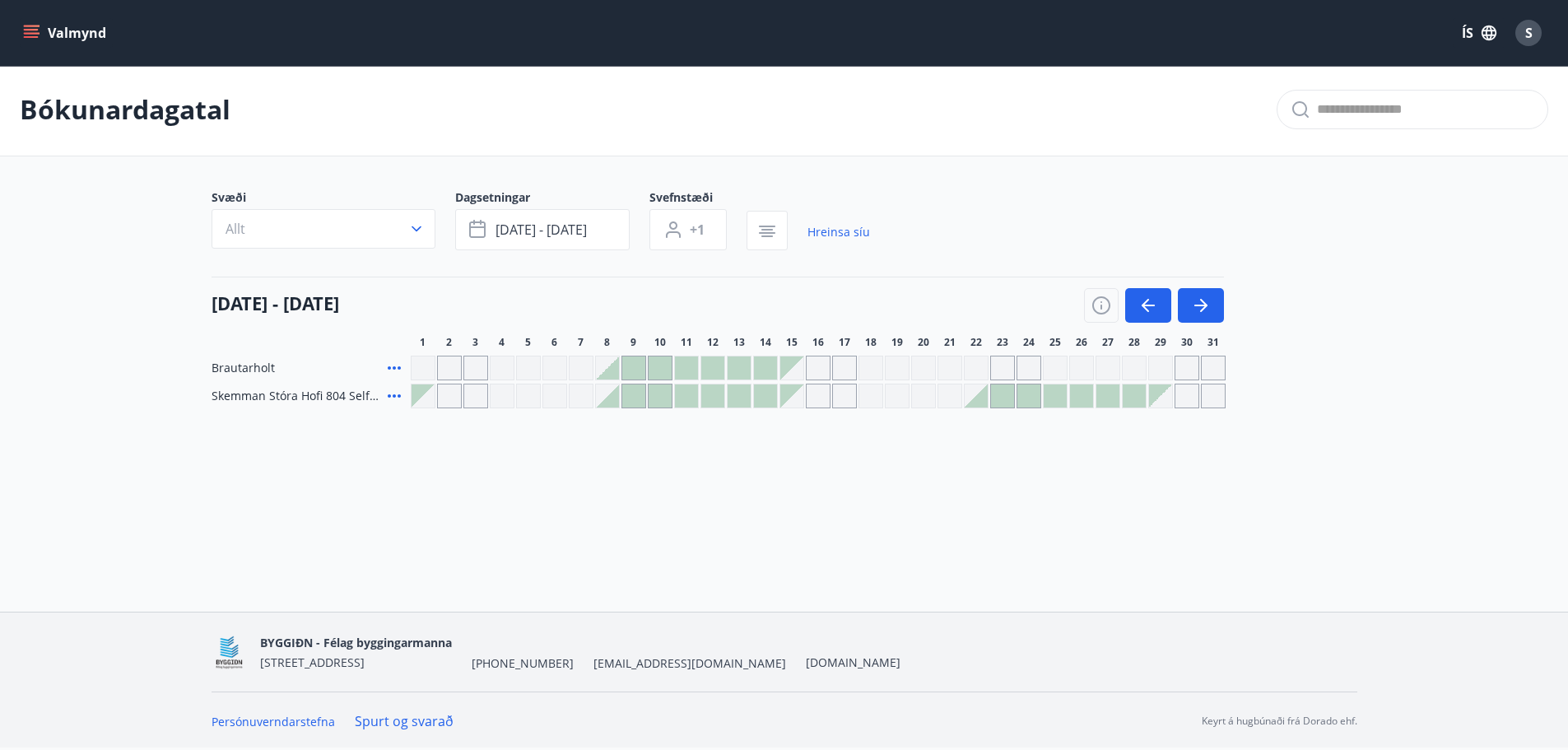 click 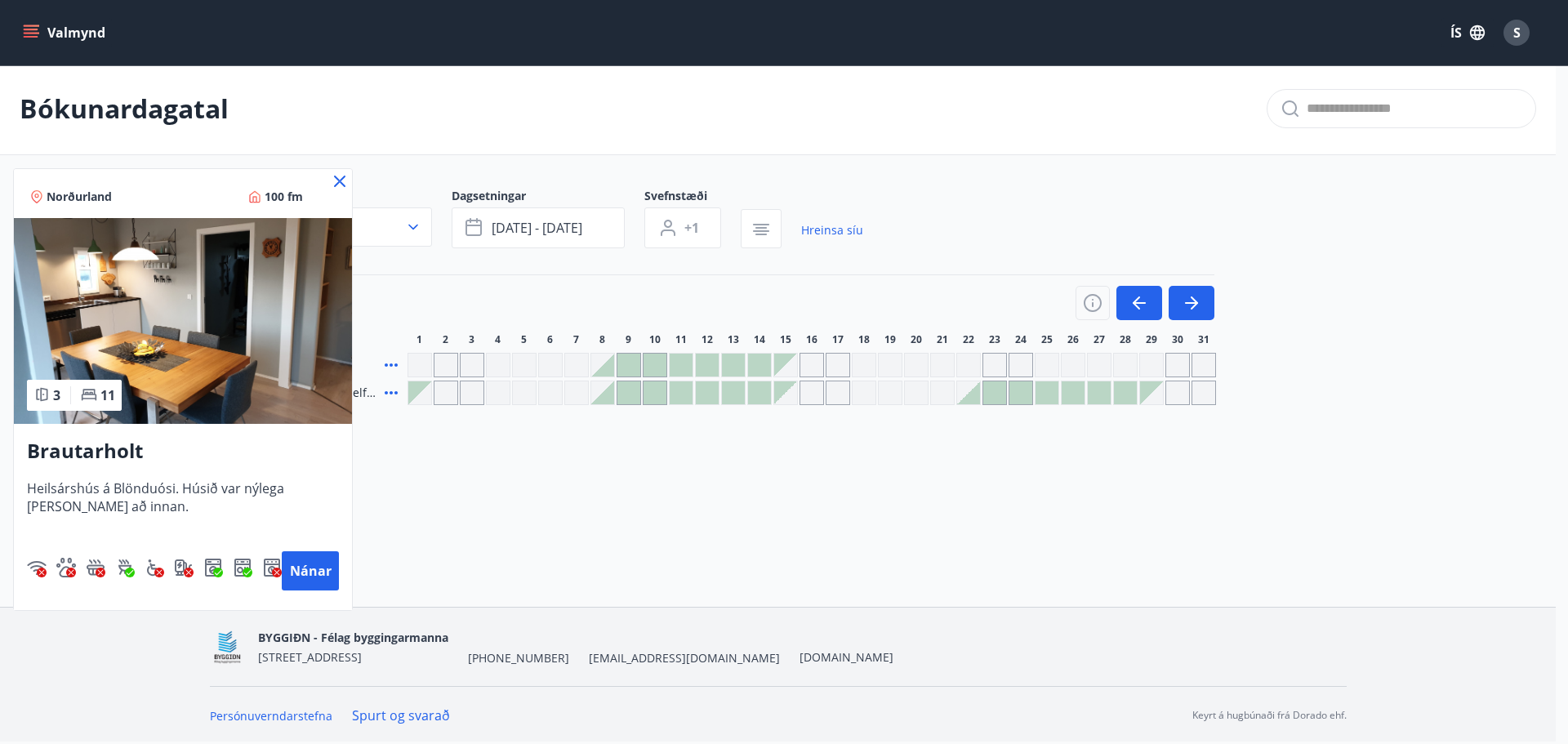 click at bounding box center [183, 321] 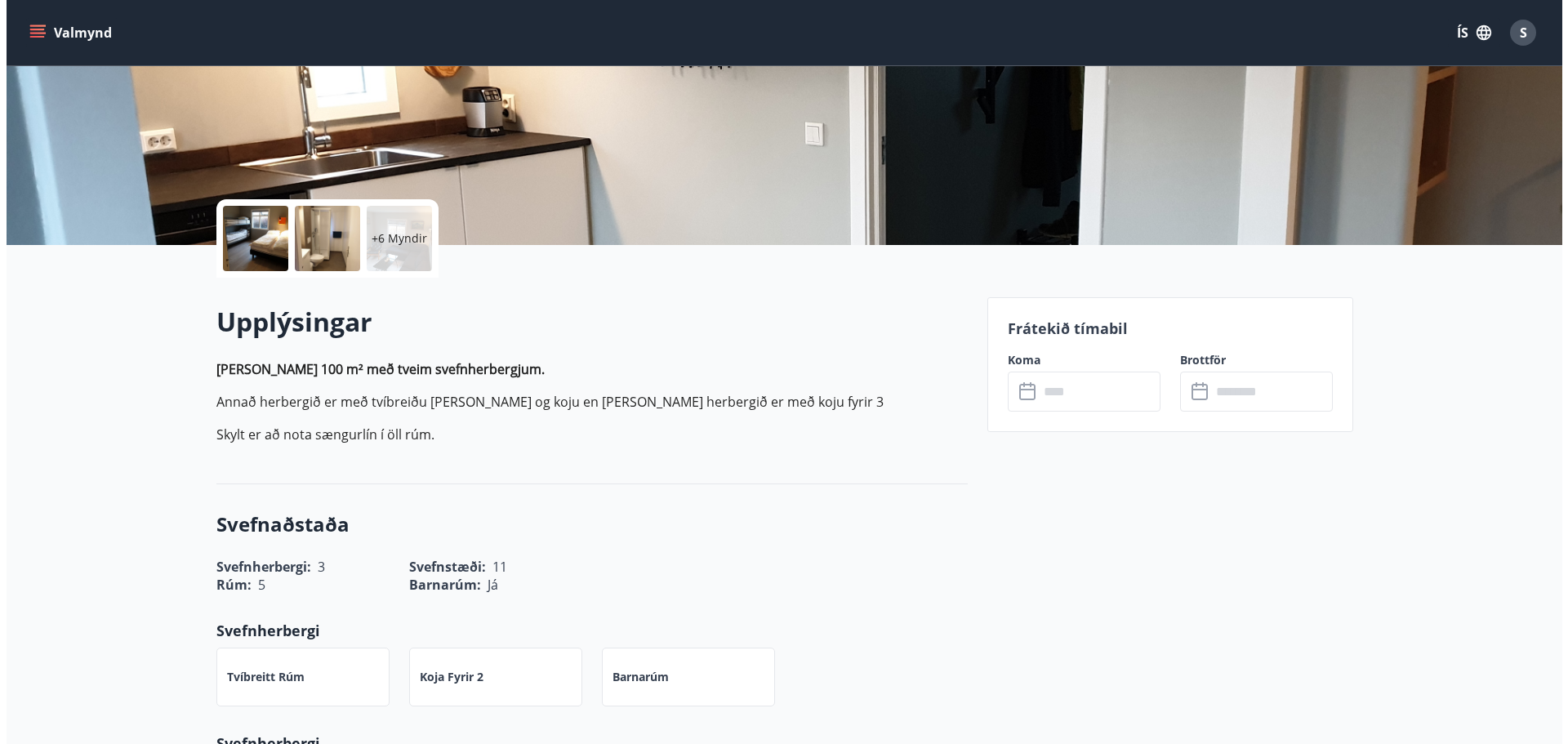 scroll, scrollTop: 0, scrollLeft: 0, axis: both 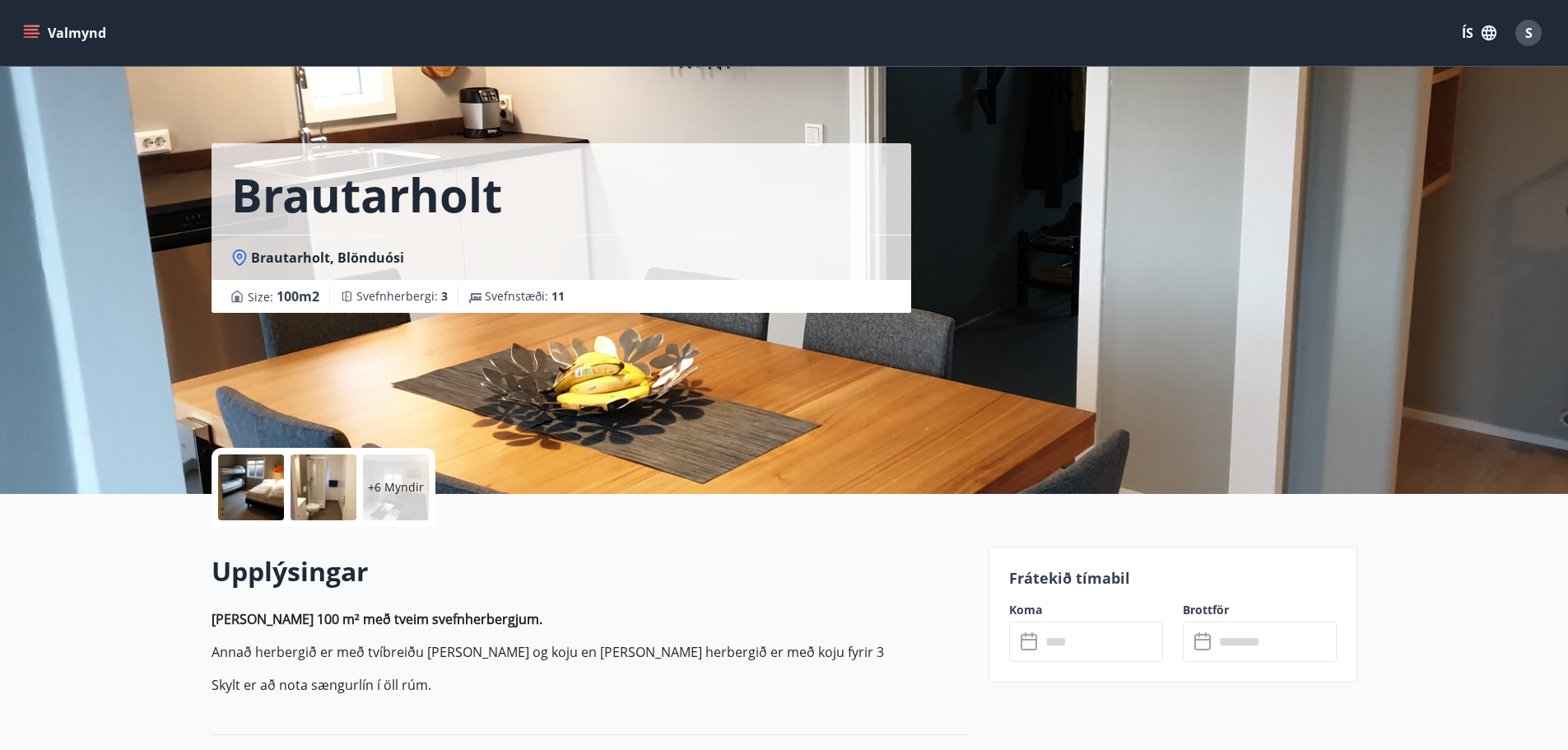 click at bounding box center [251, 487] 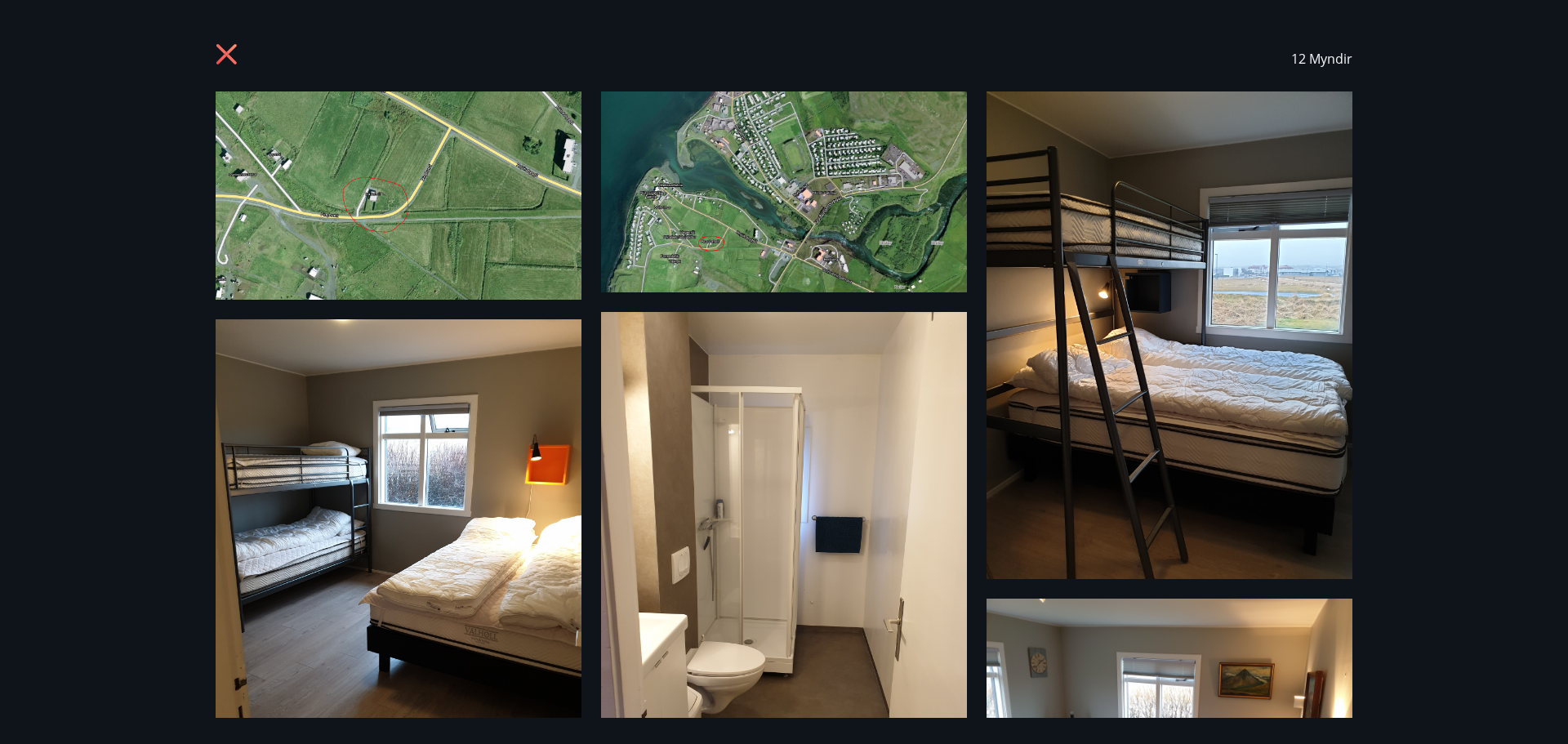 click at bounding box center [784, 192] 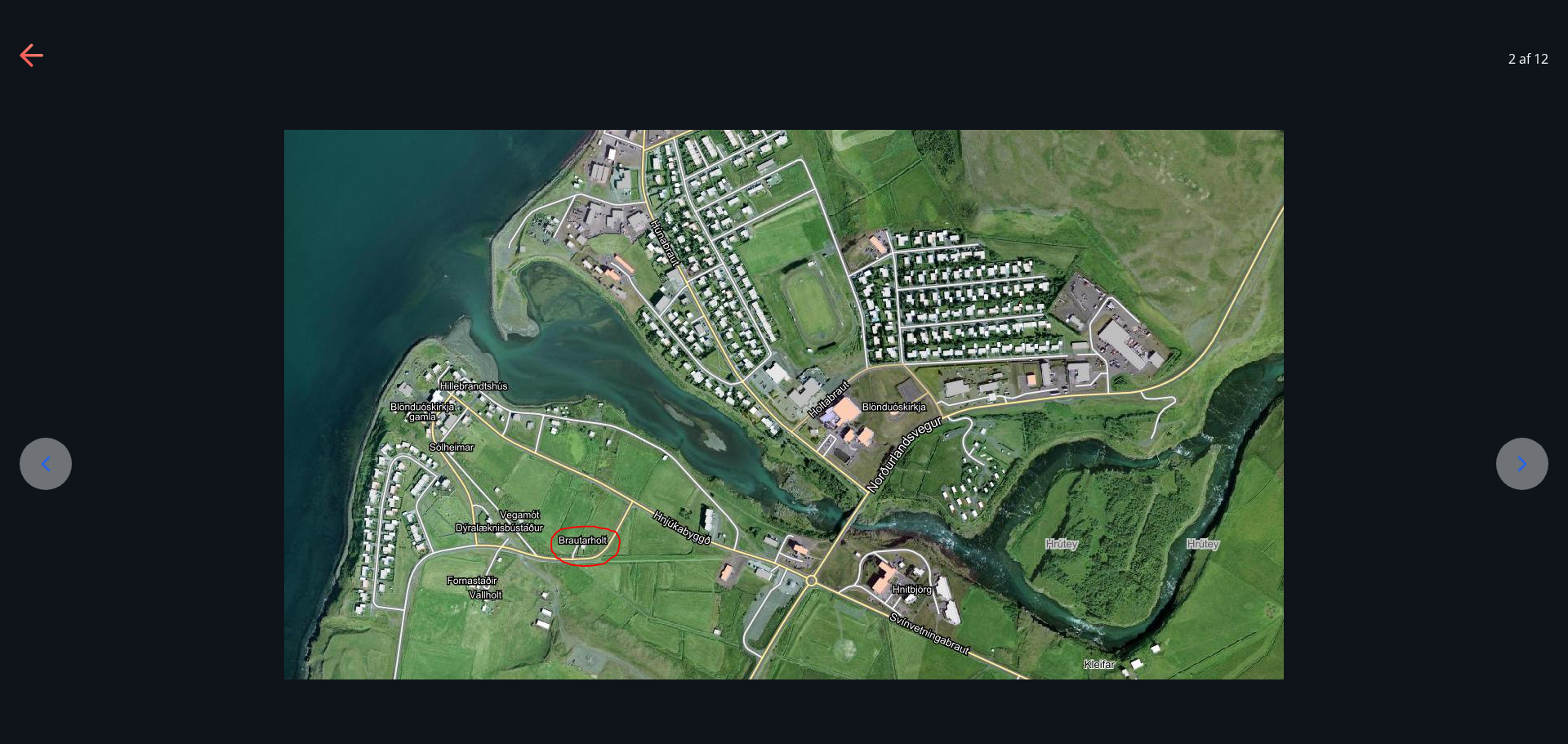 click 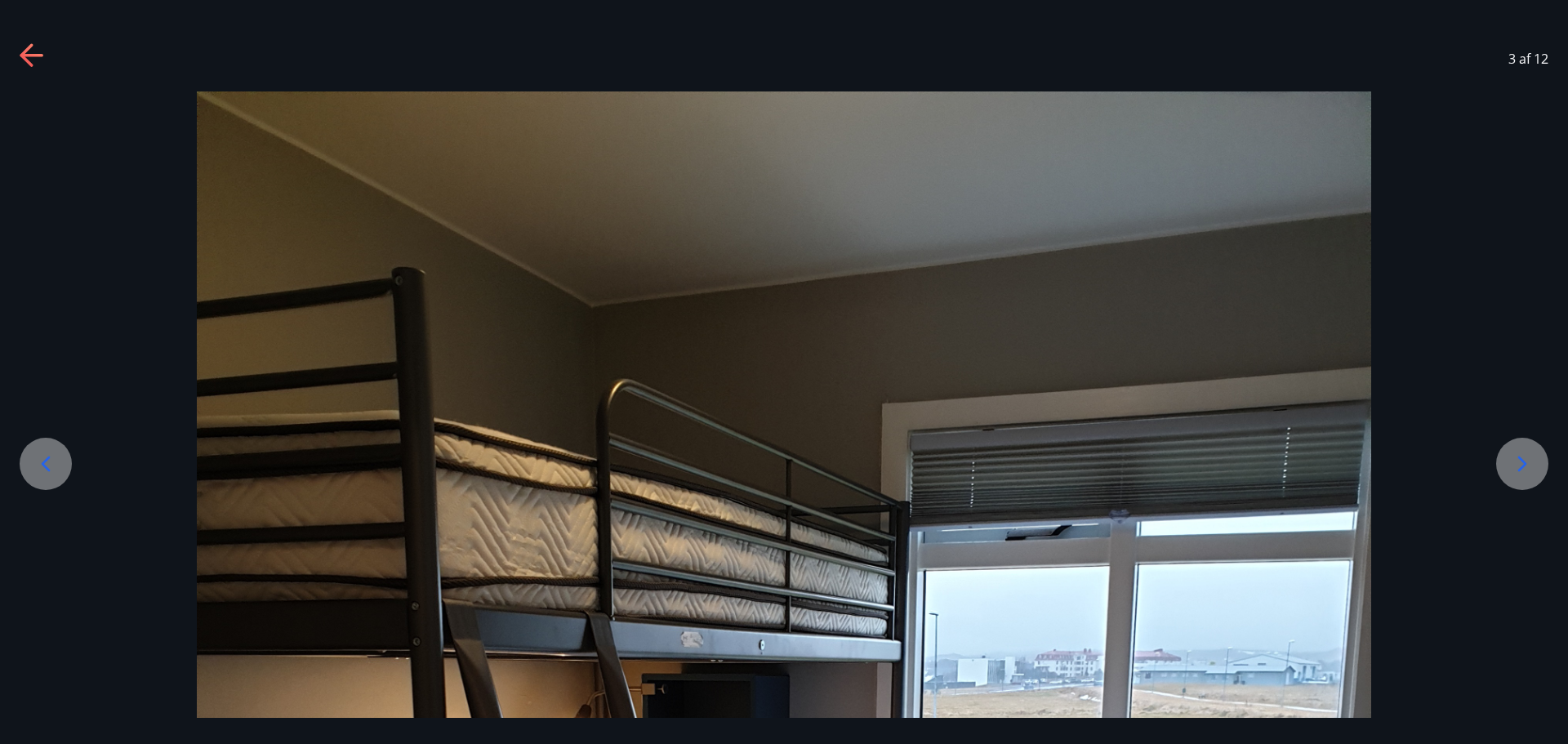 click 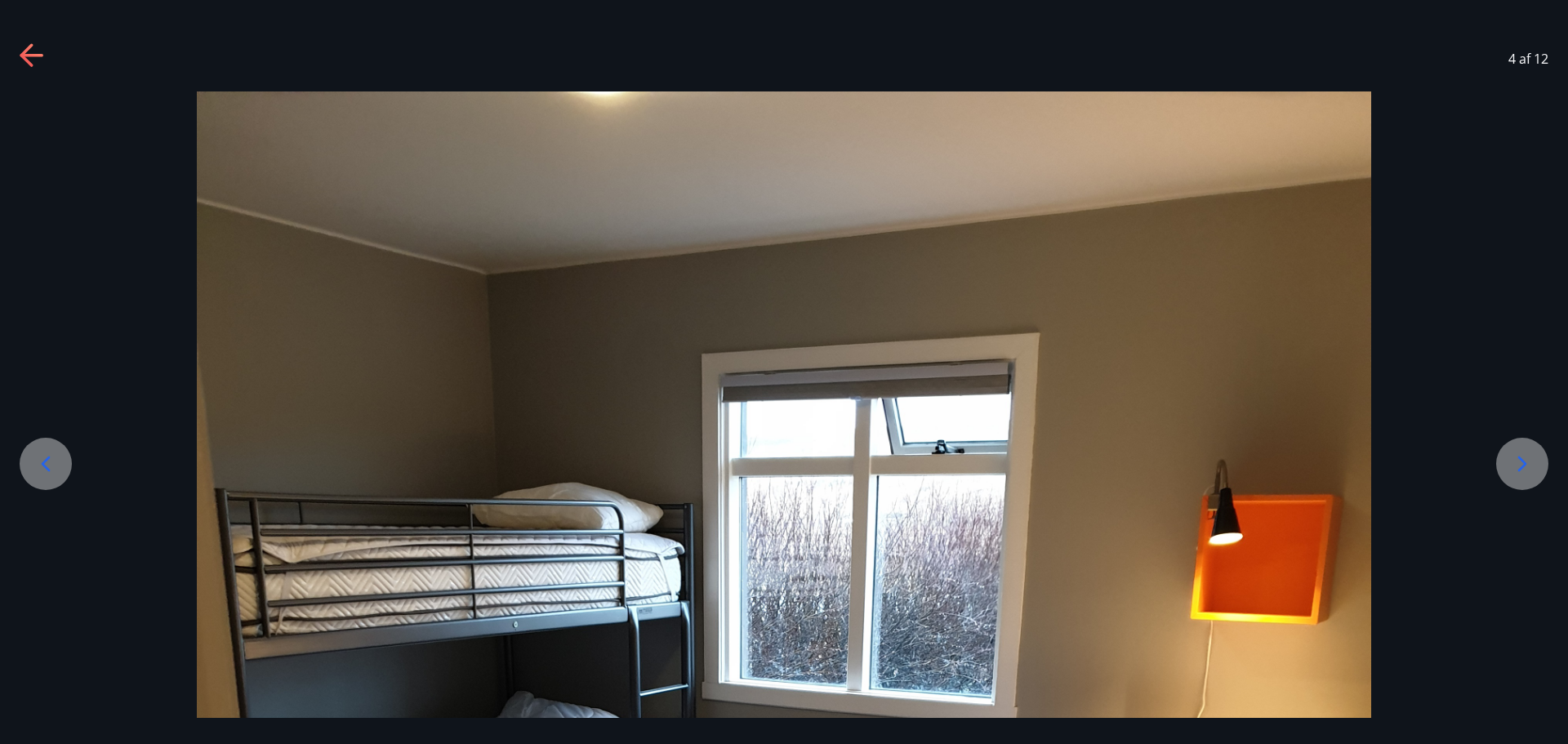 click 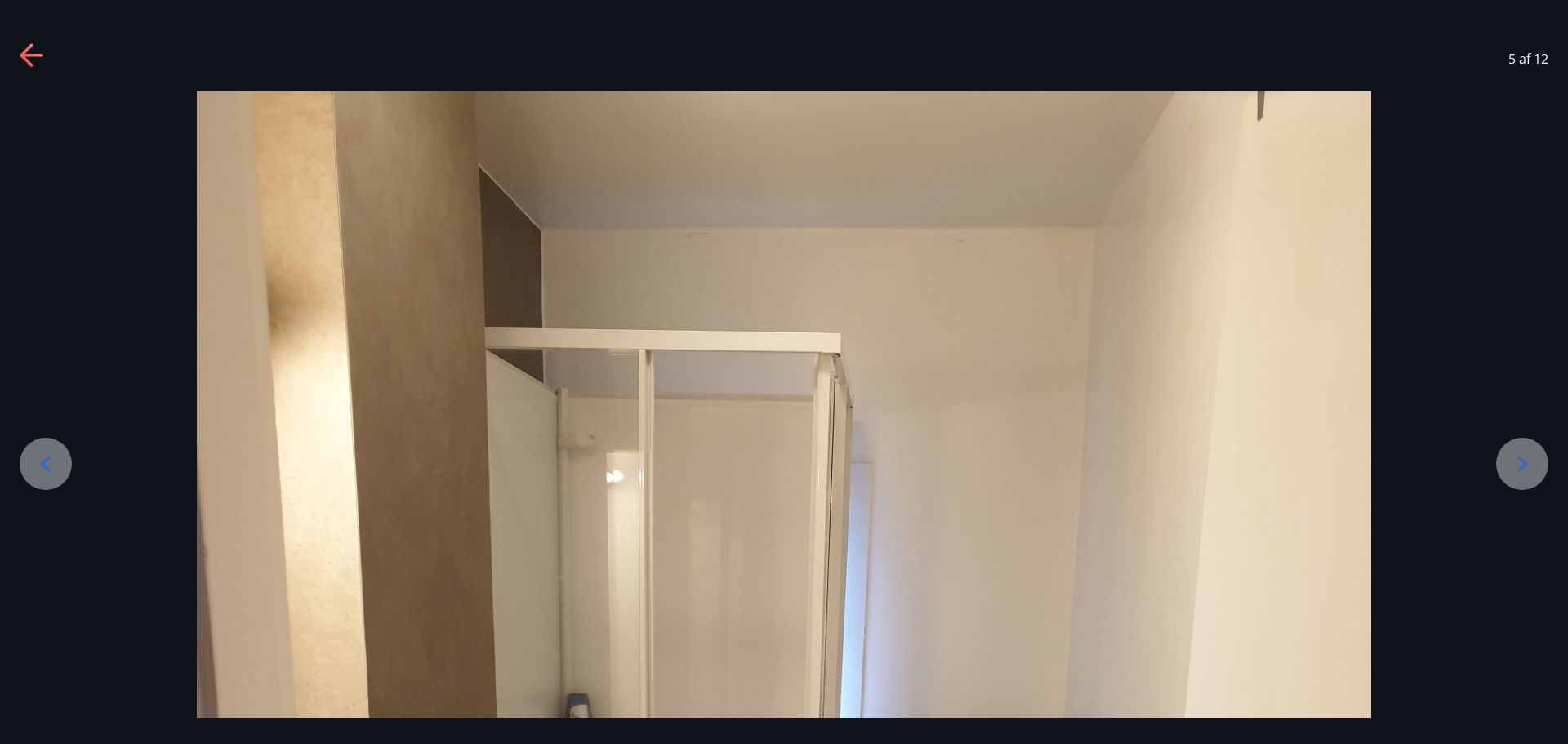 click 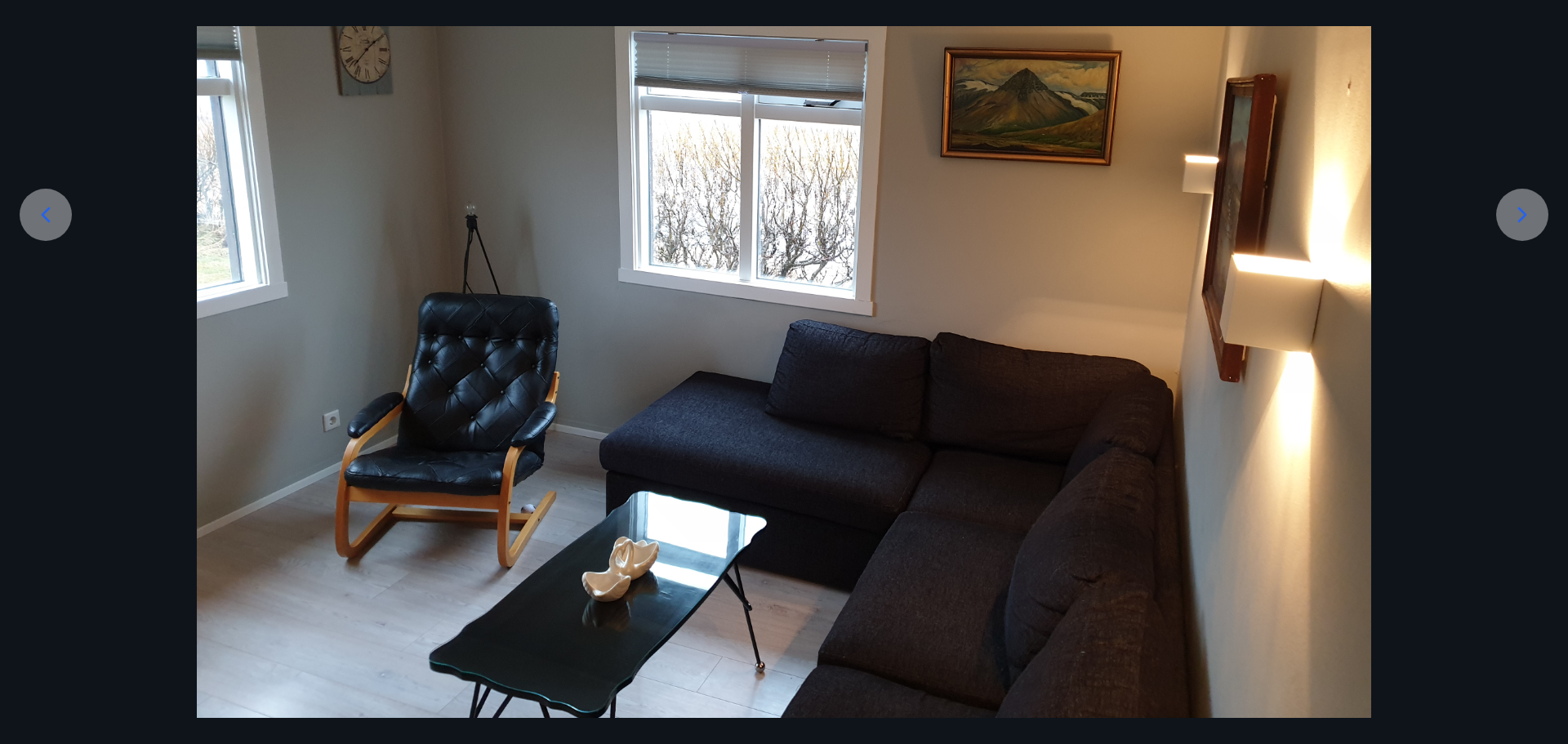 scroll, scrollTop: 255, scrollLeft: 0, axis: vertical 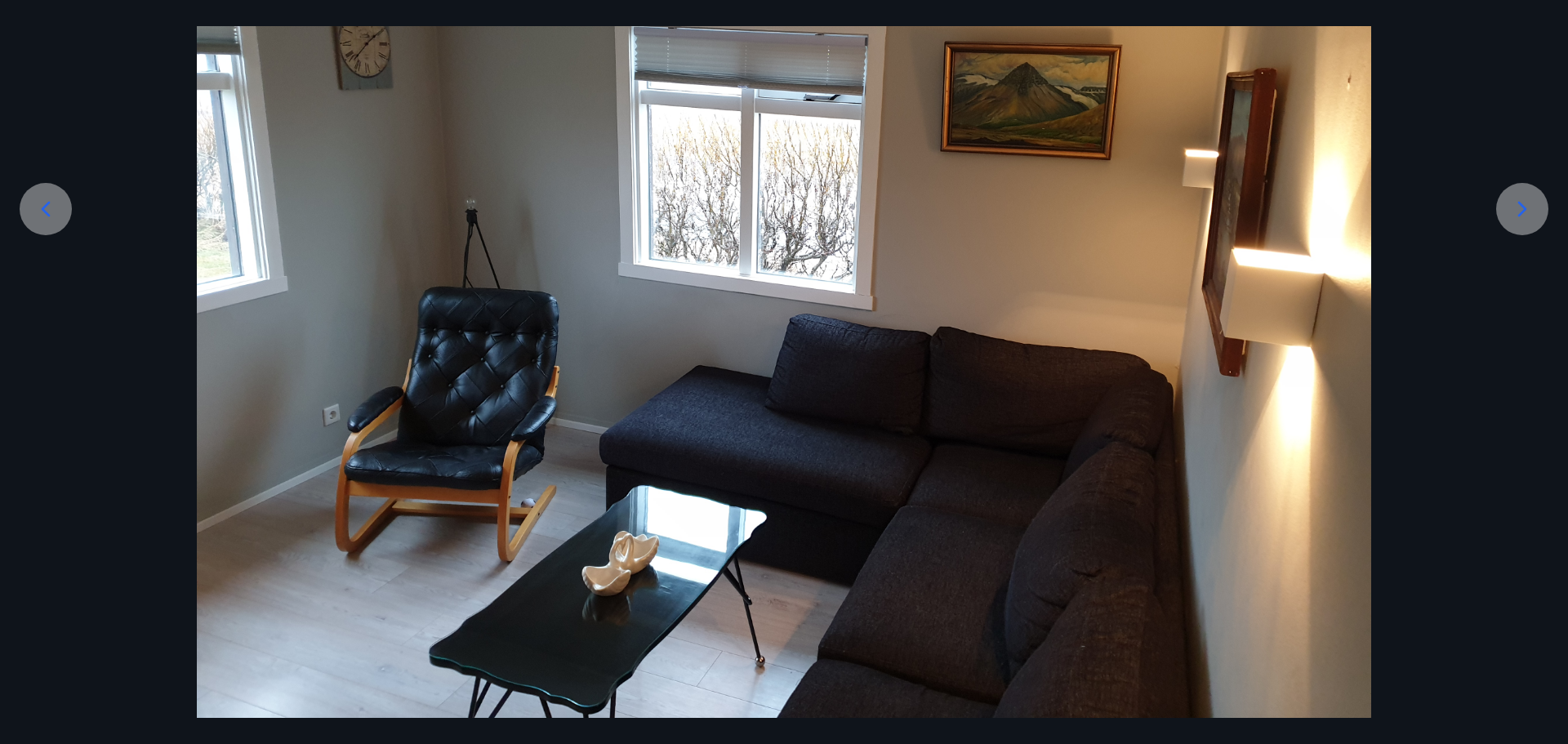 click 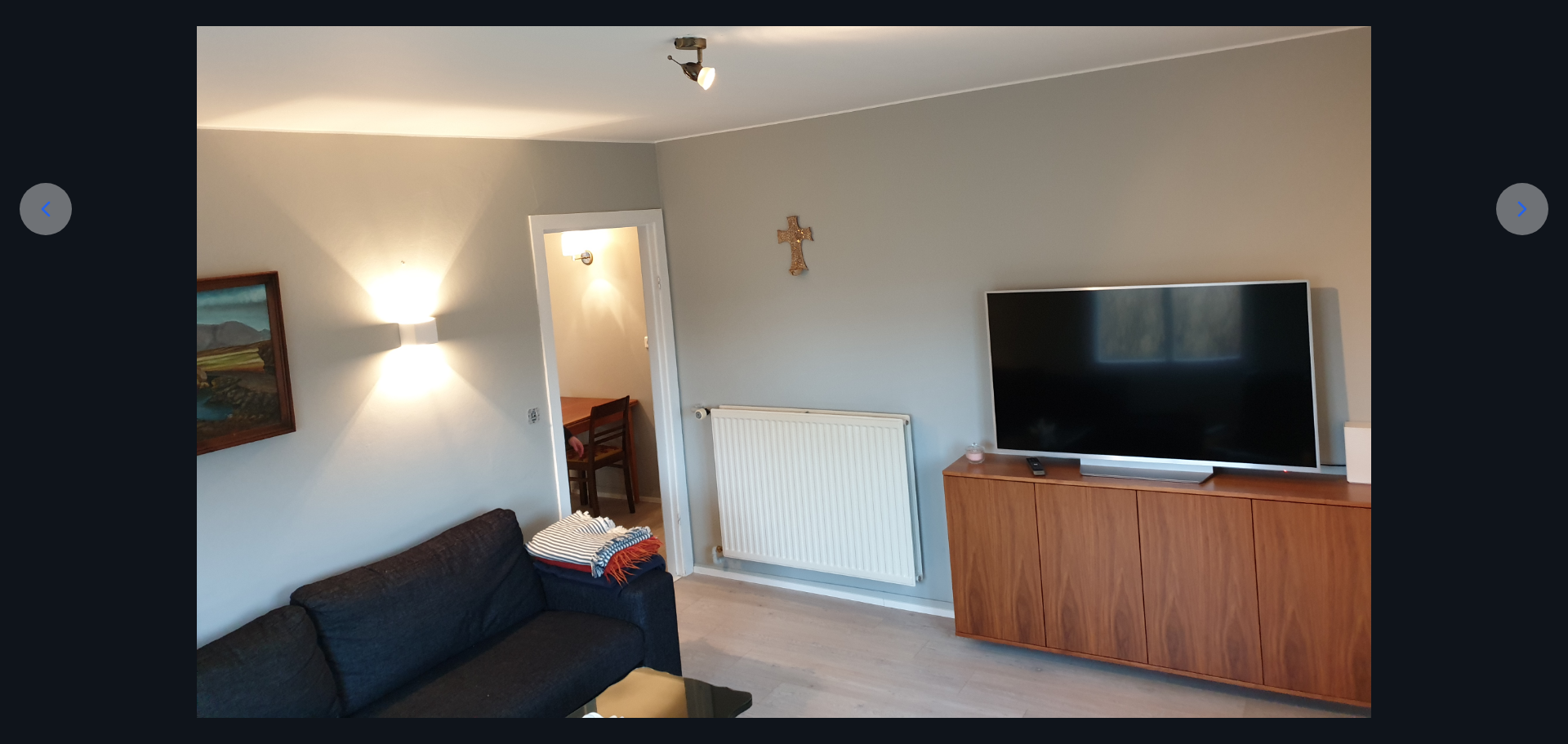 click at bounding box center (1522, 209) 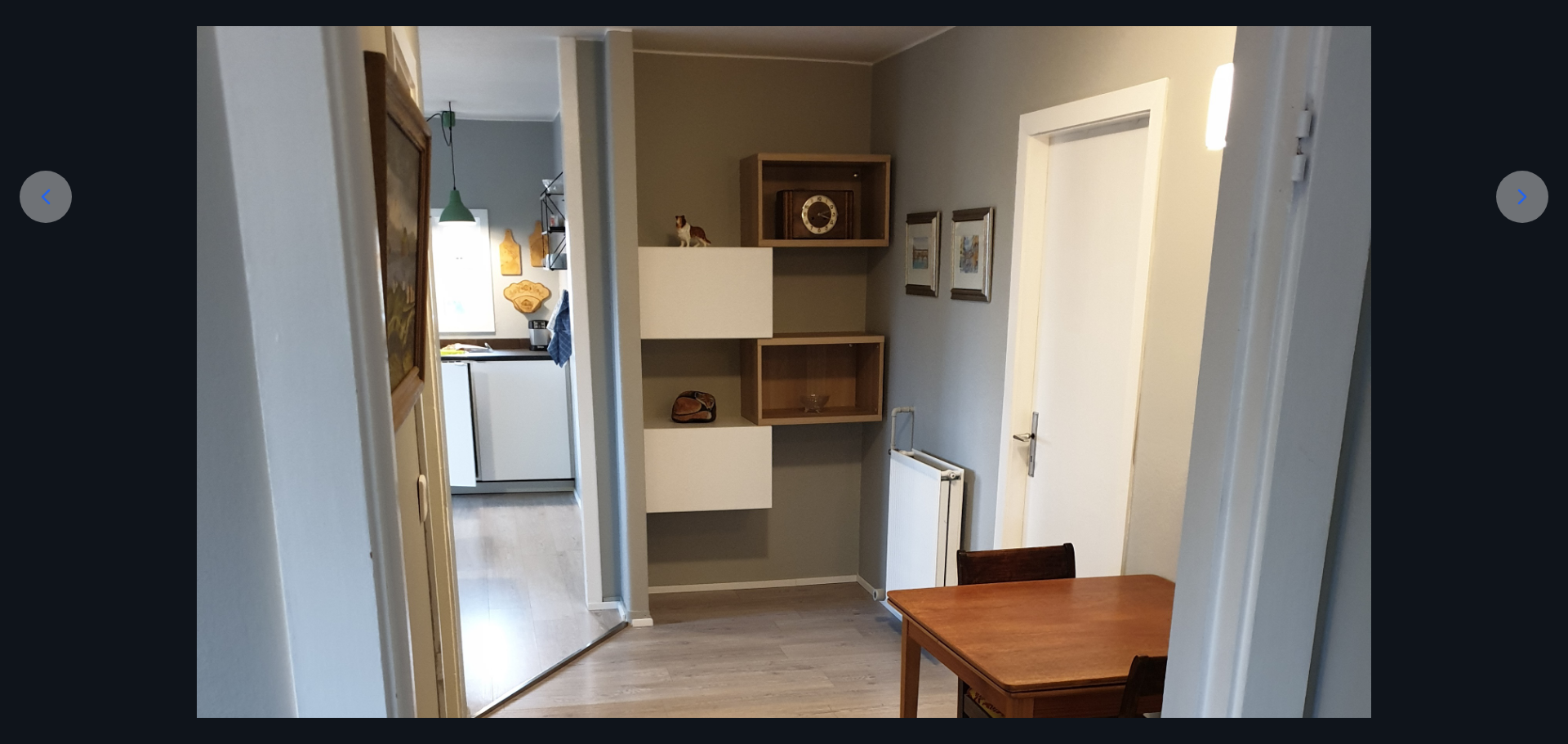 scroll, scrollTop: 255, scrollLeft: 0, axis: vertical 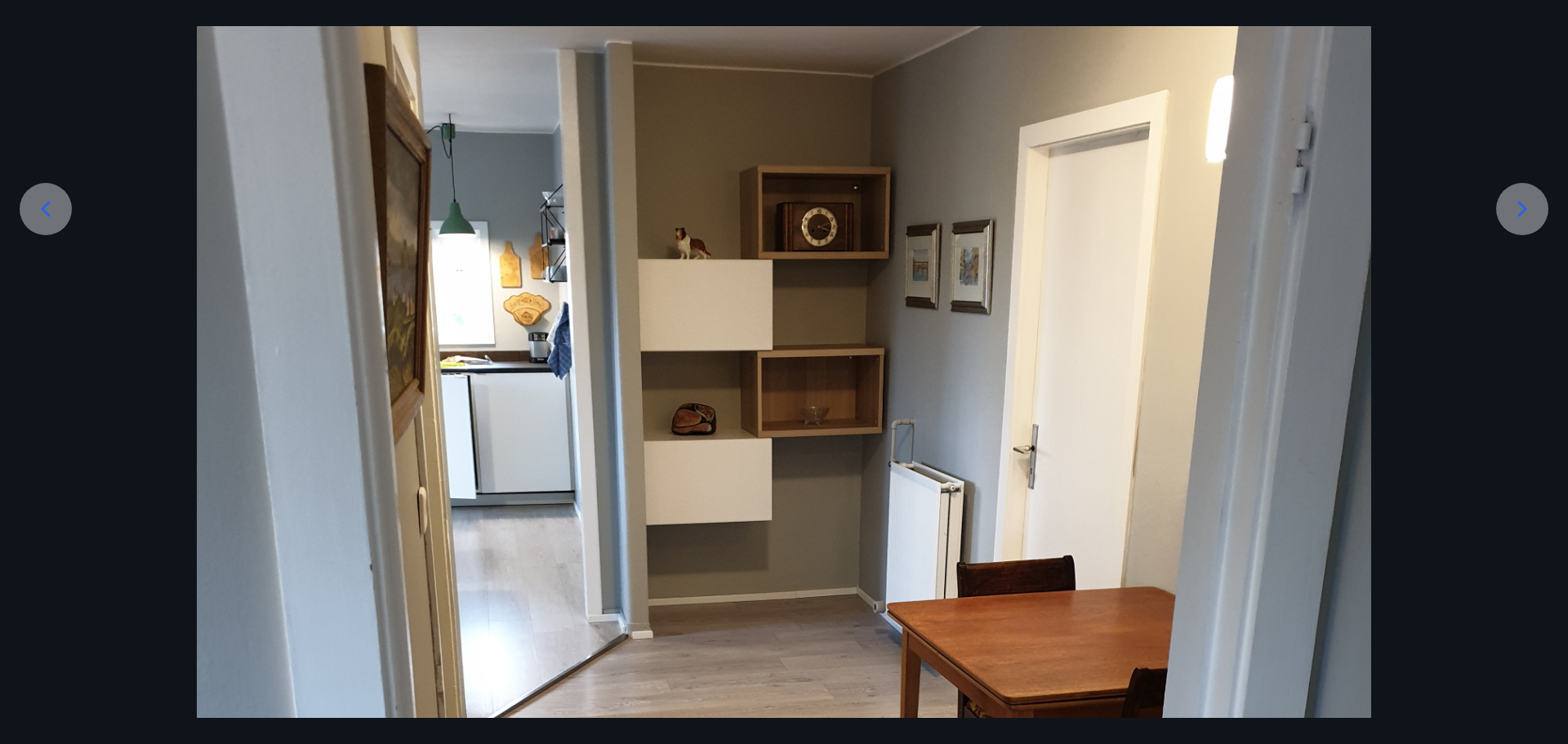 click 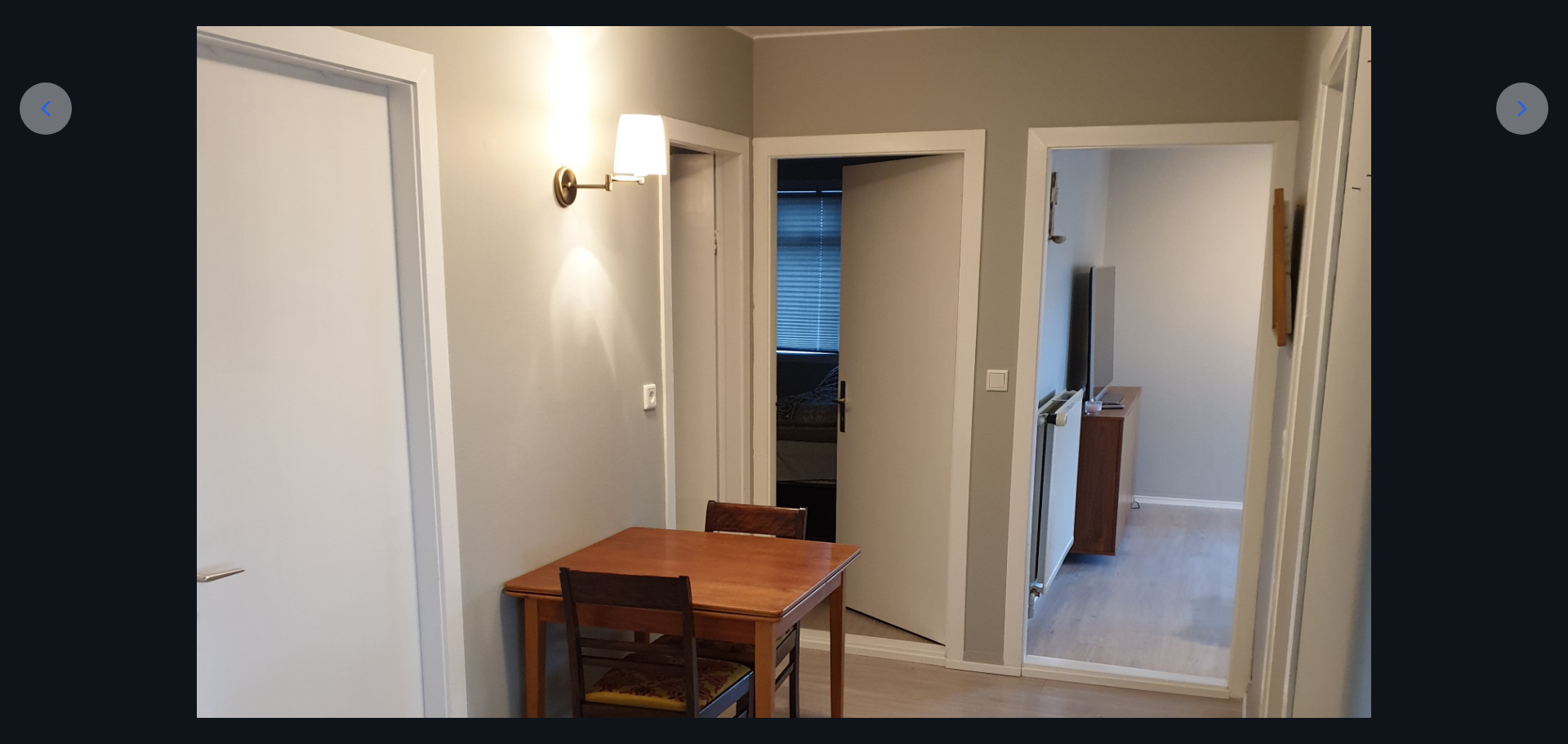 scroll, scrollTop: 336, scrollLeft: 0, axis: vertical 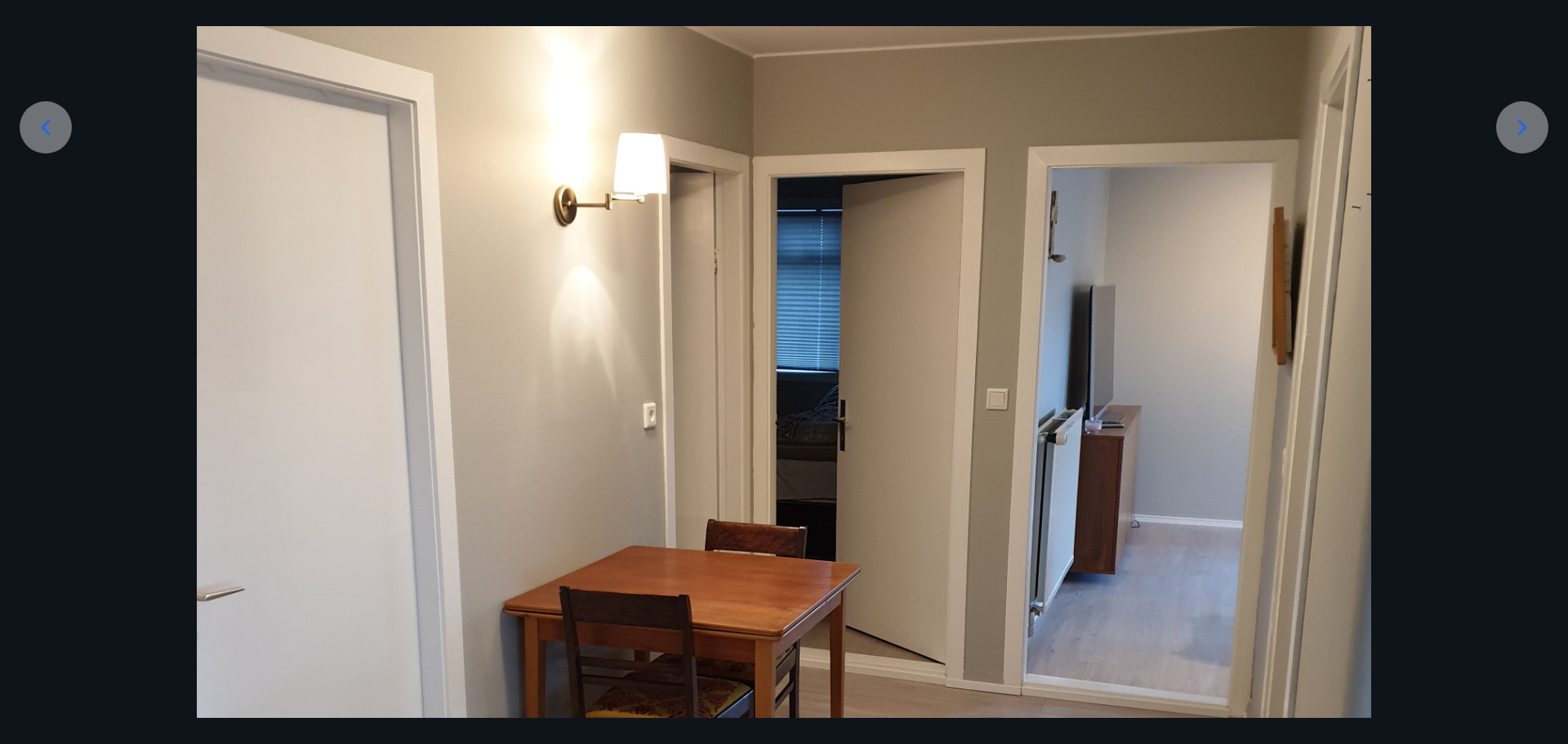 click 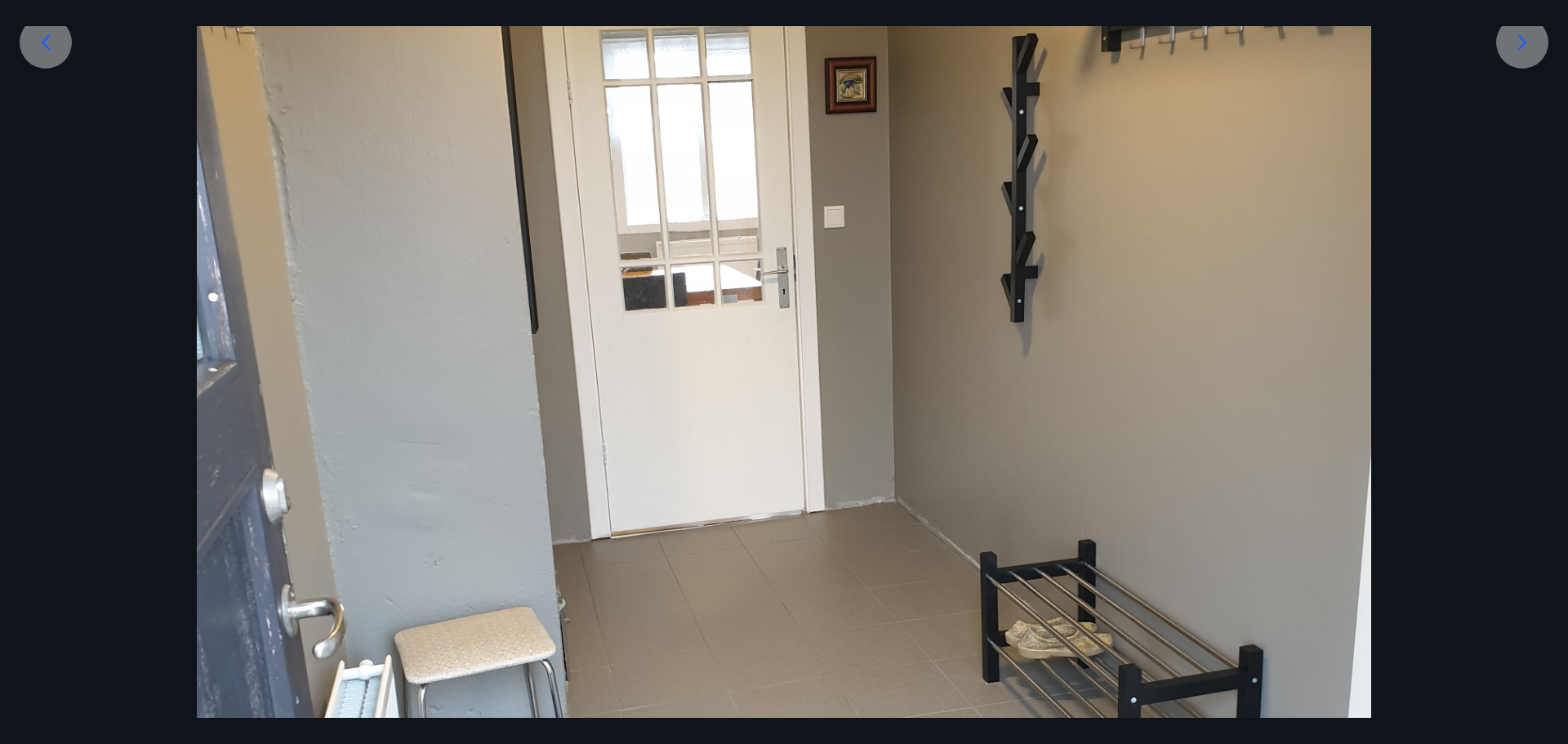 scroll, scrollTop: 336, scrollLeft: 0, axis: vertical 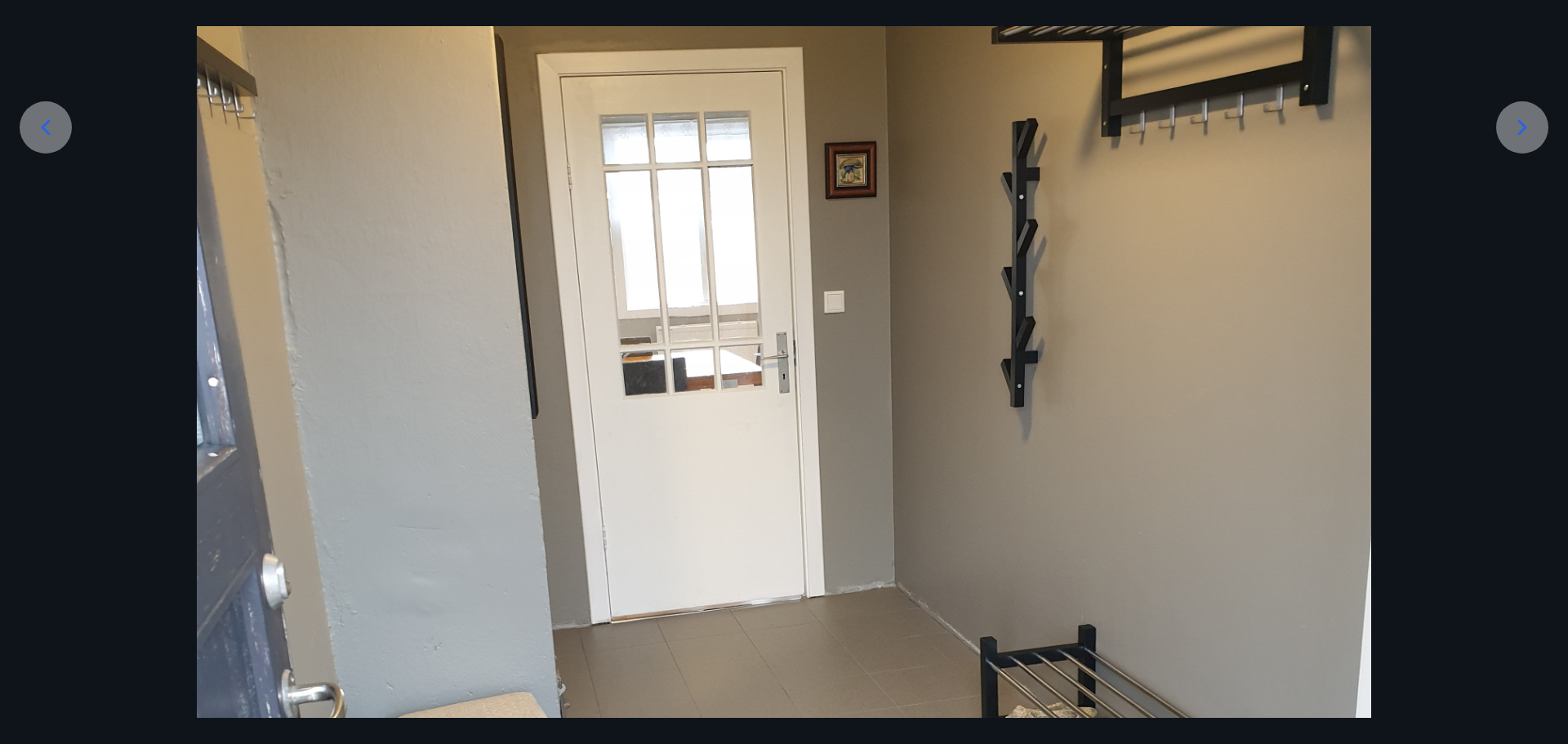 click 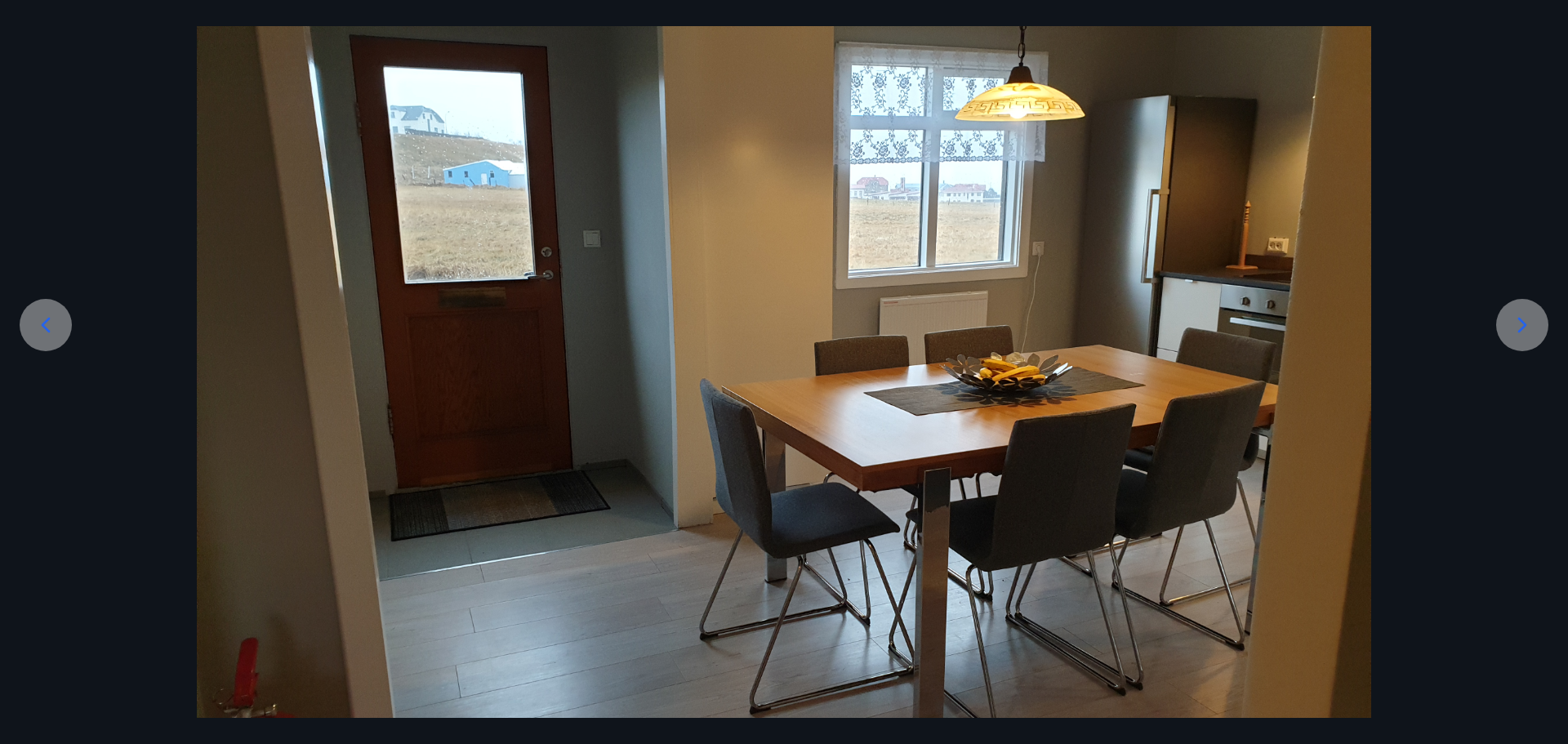 scroll, scrollTop: 91, scrollLeft: 0, axis: vertical 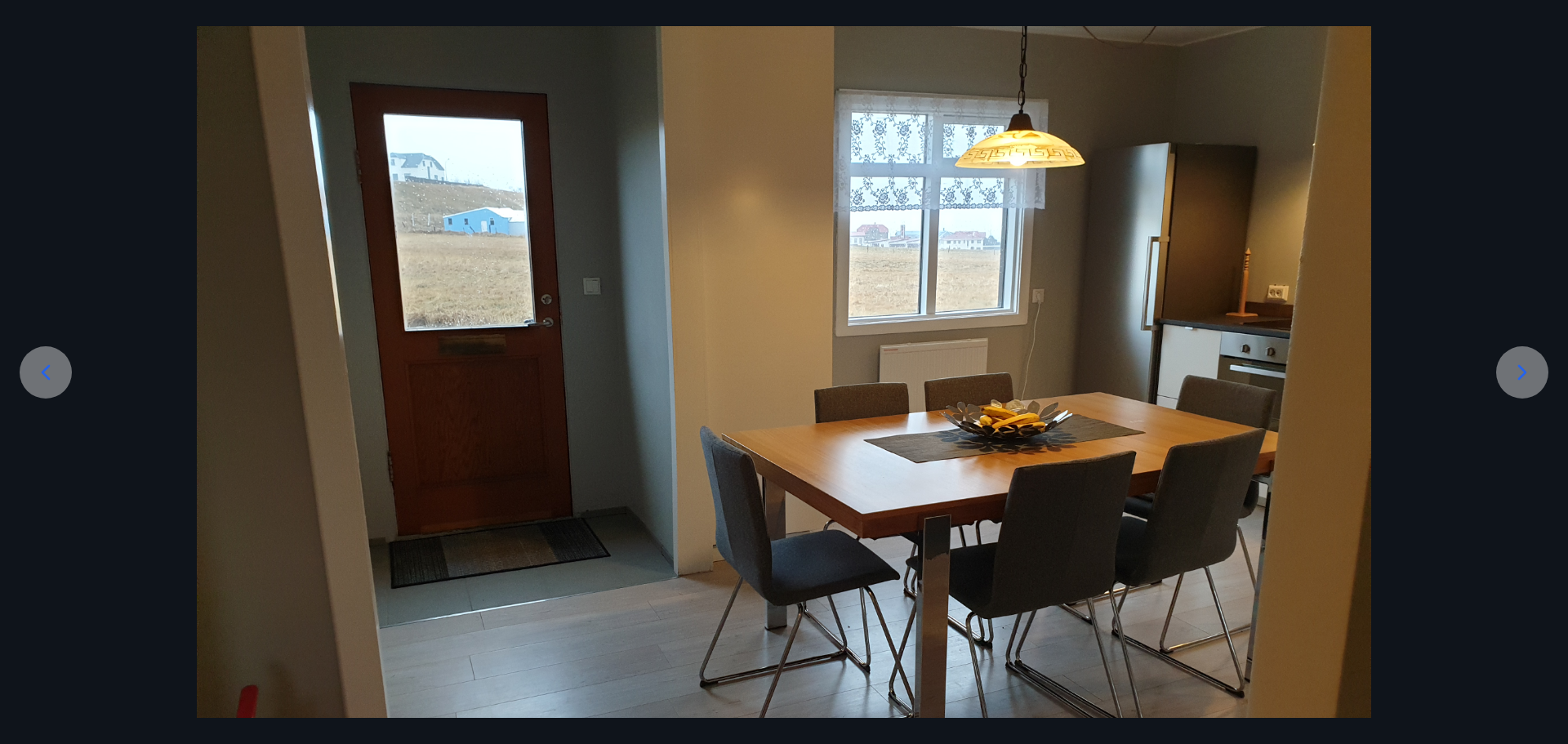 click at bounding box center (1522, 372) 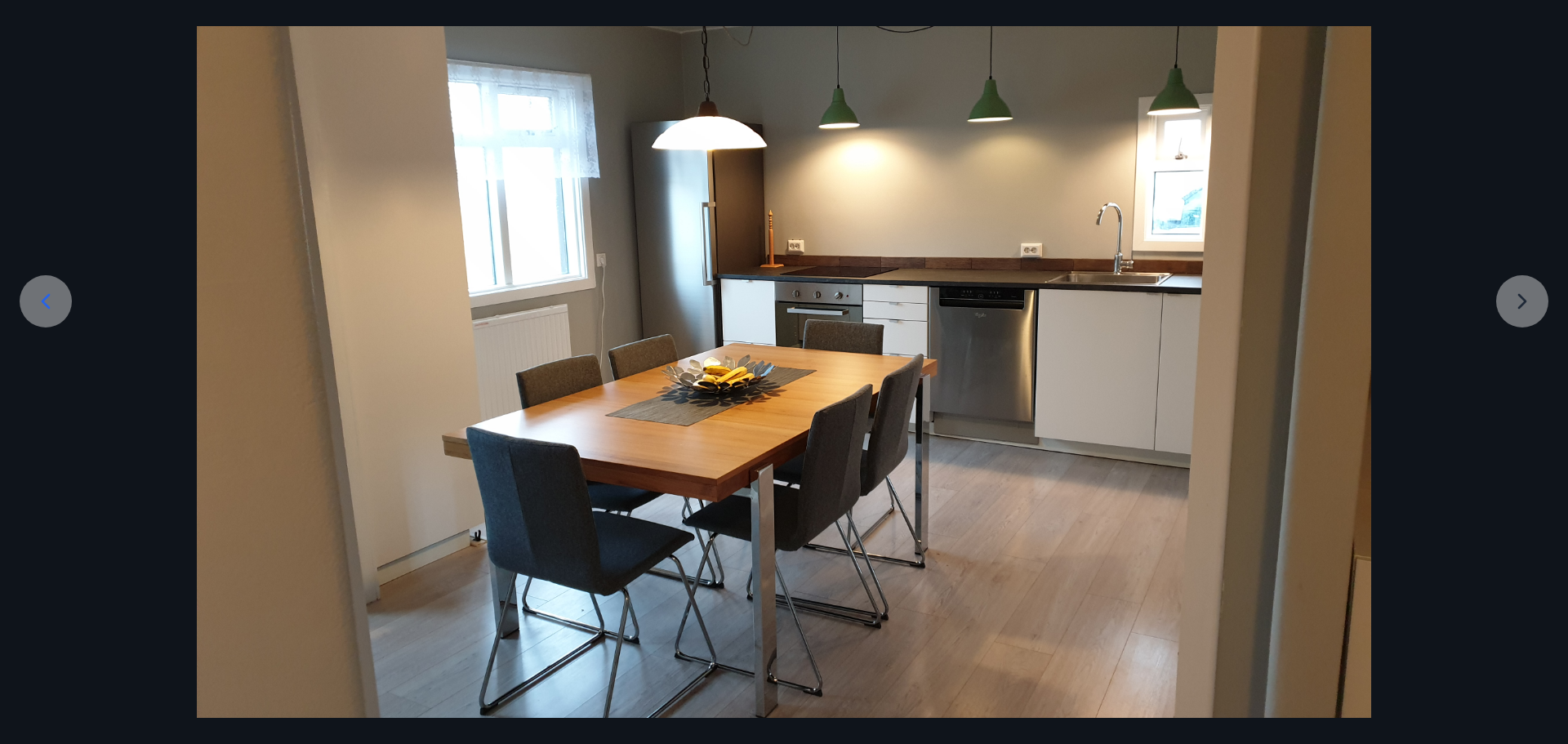 scroll, scrollTop: 173, scrollLeft: 0, axis: vertical 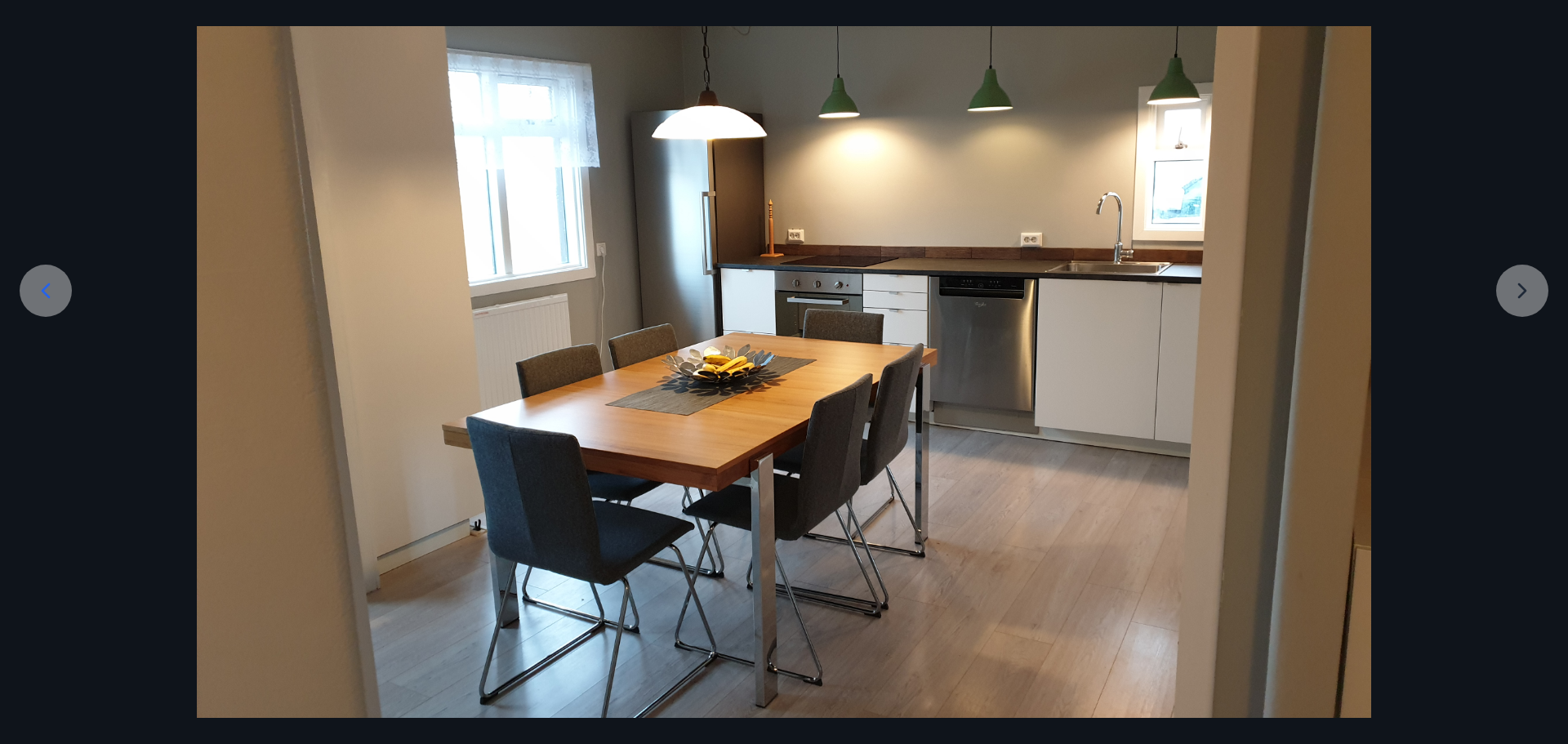 click at bounding box center (784, 359) 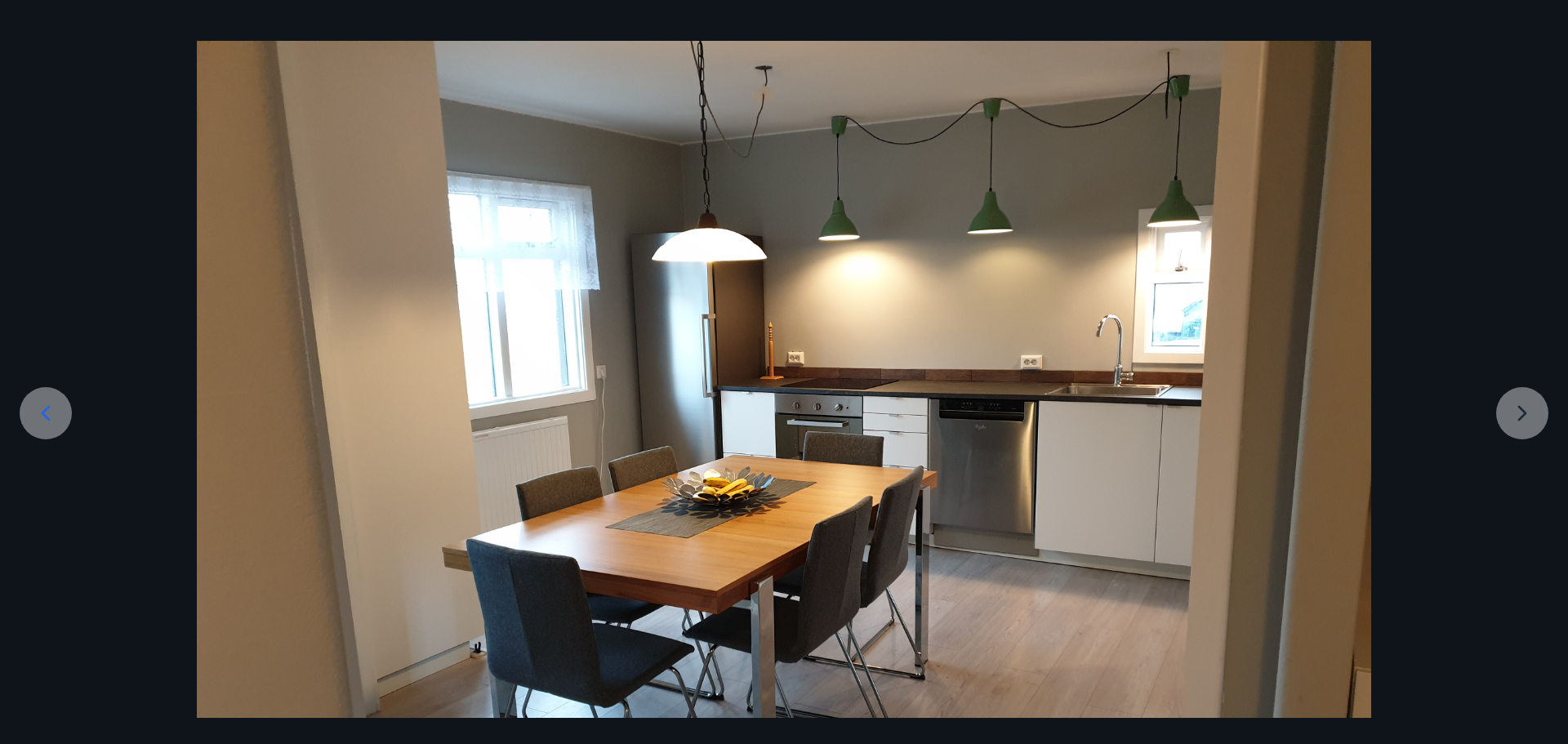 scroll, scrollTop: 0, scrollLeft: 0, axis: both 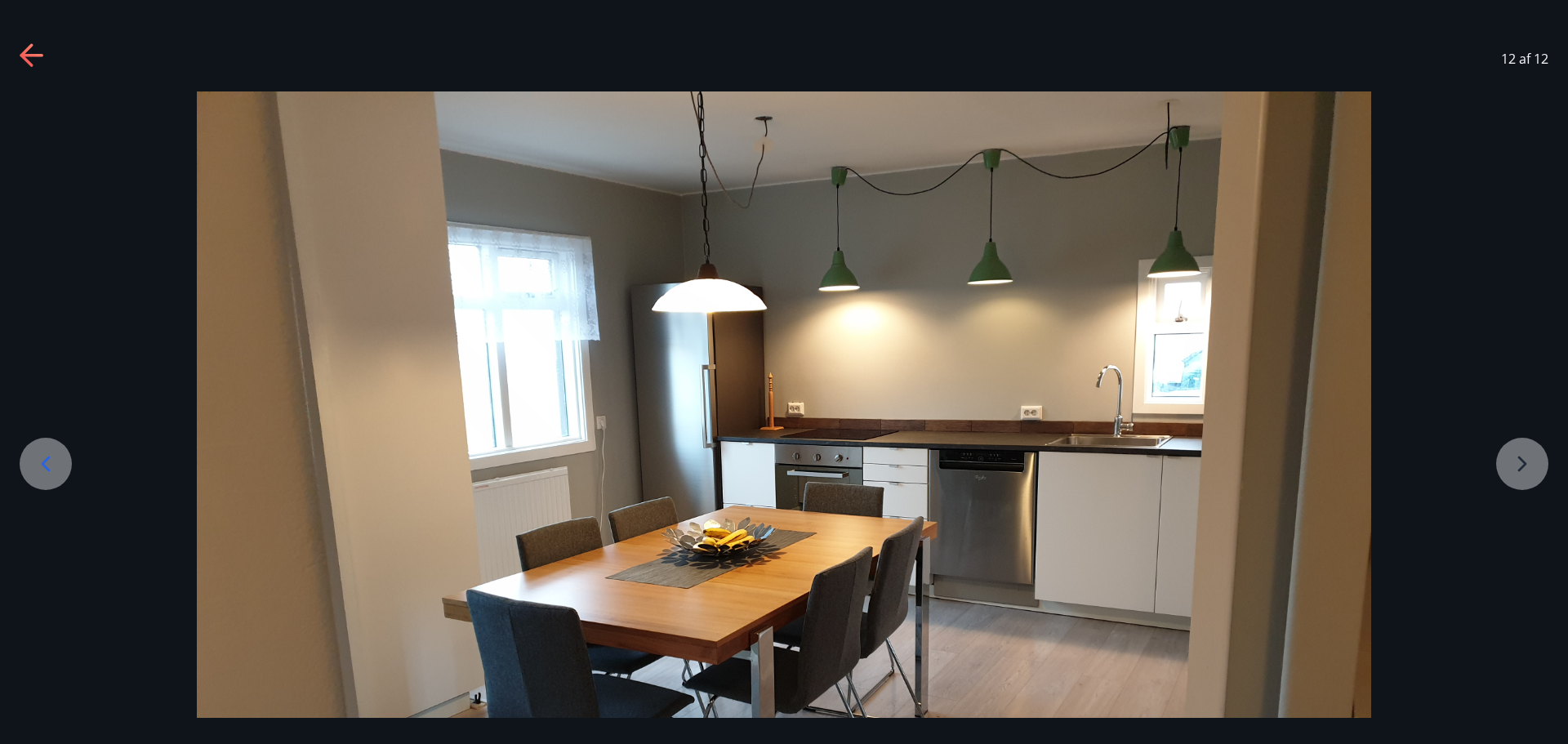 click 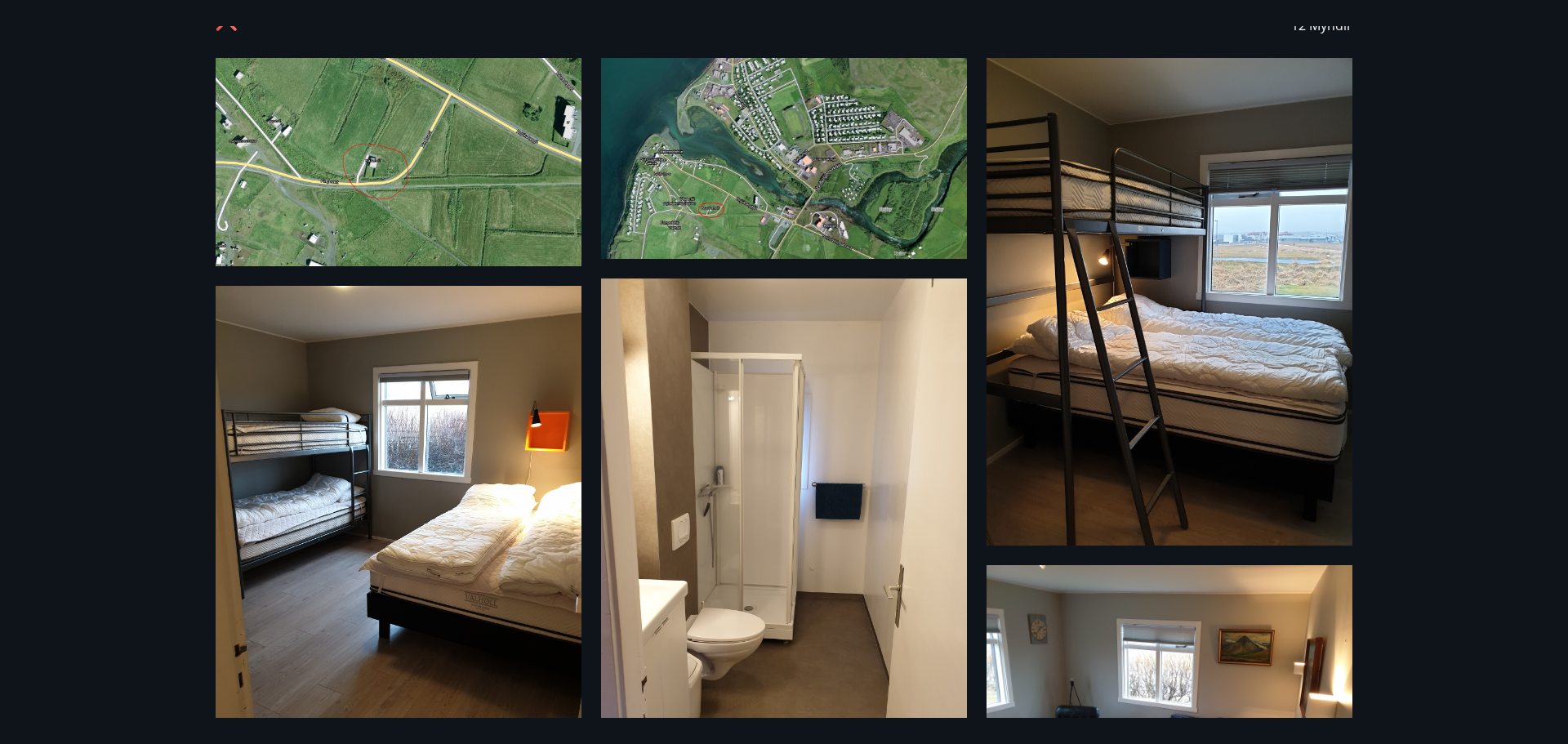 scroll, scrollTop: 0, scrollLeft: 0, axis: both 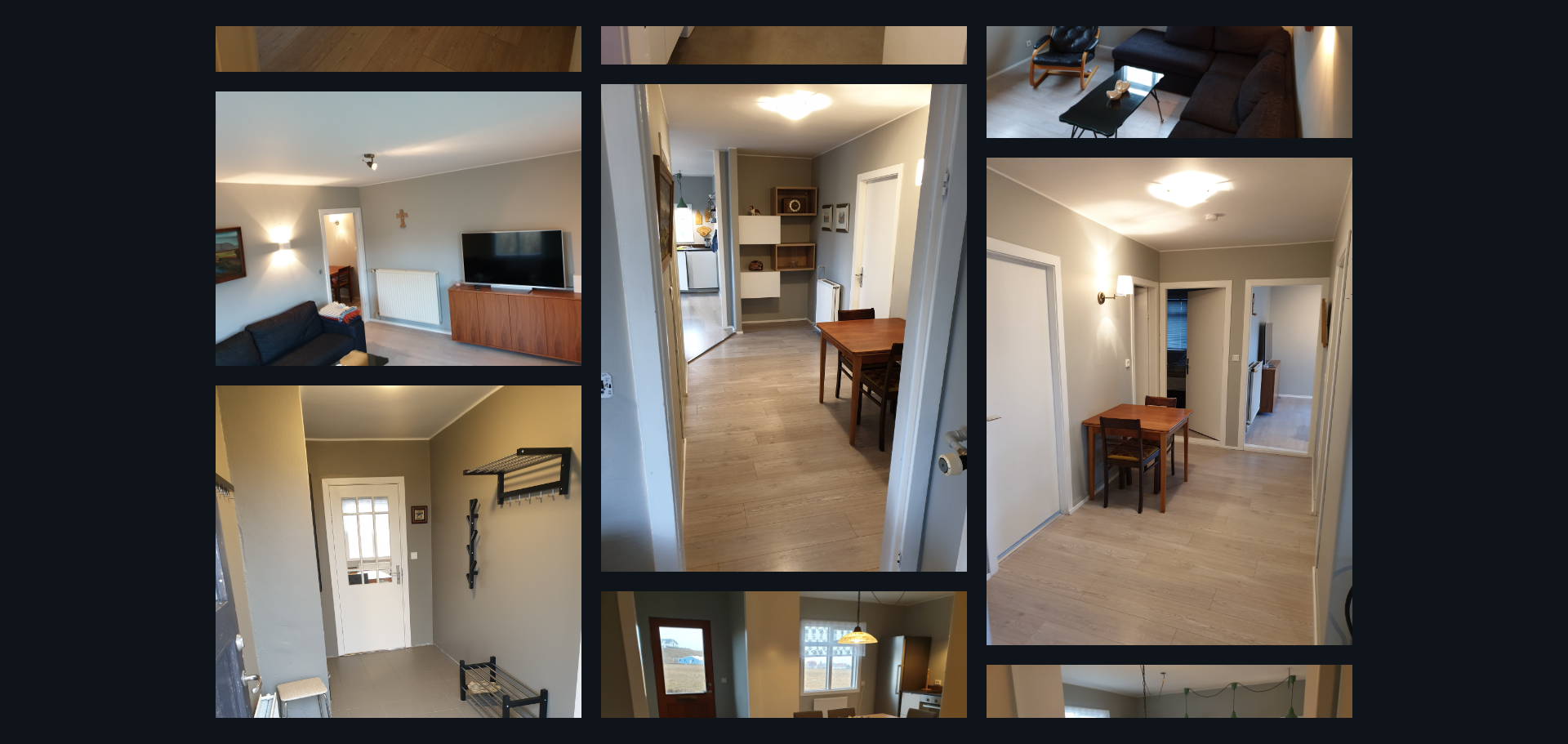 click on "12   Myndir" at bounding box center [784, 372] 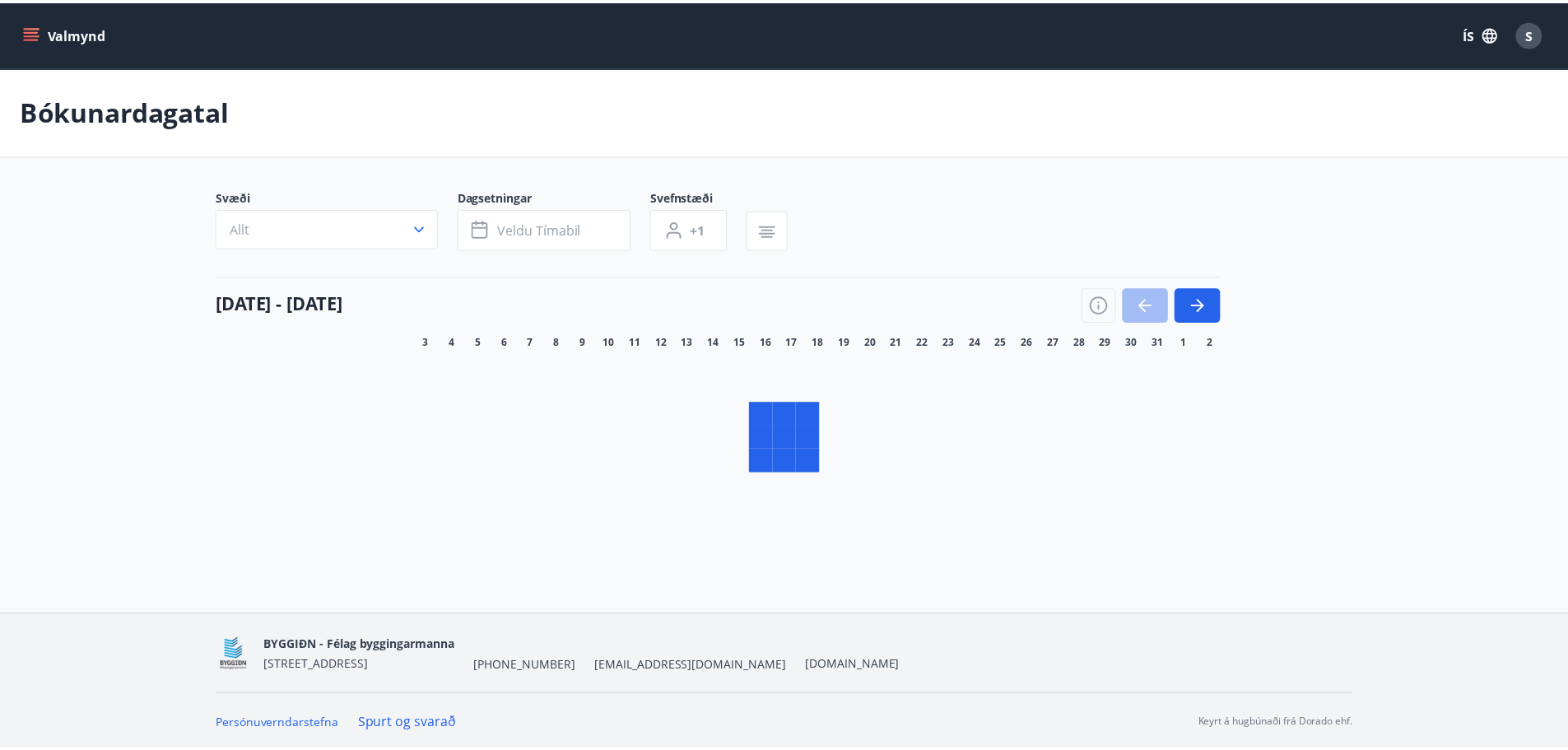 scroll, scrollTop: 2, scrollLeft: 0, axis: vertical 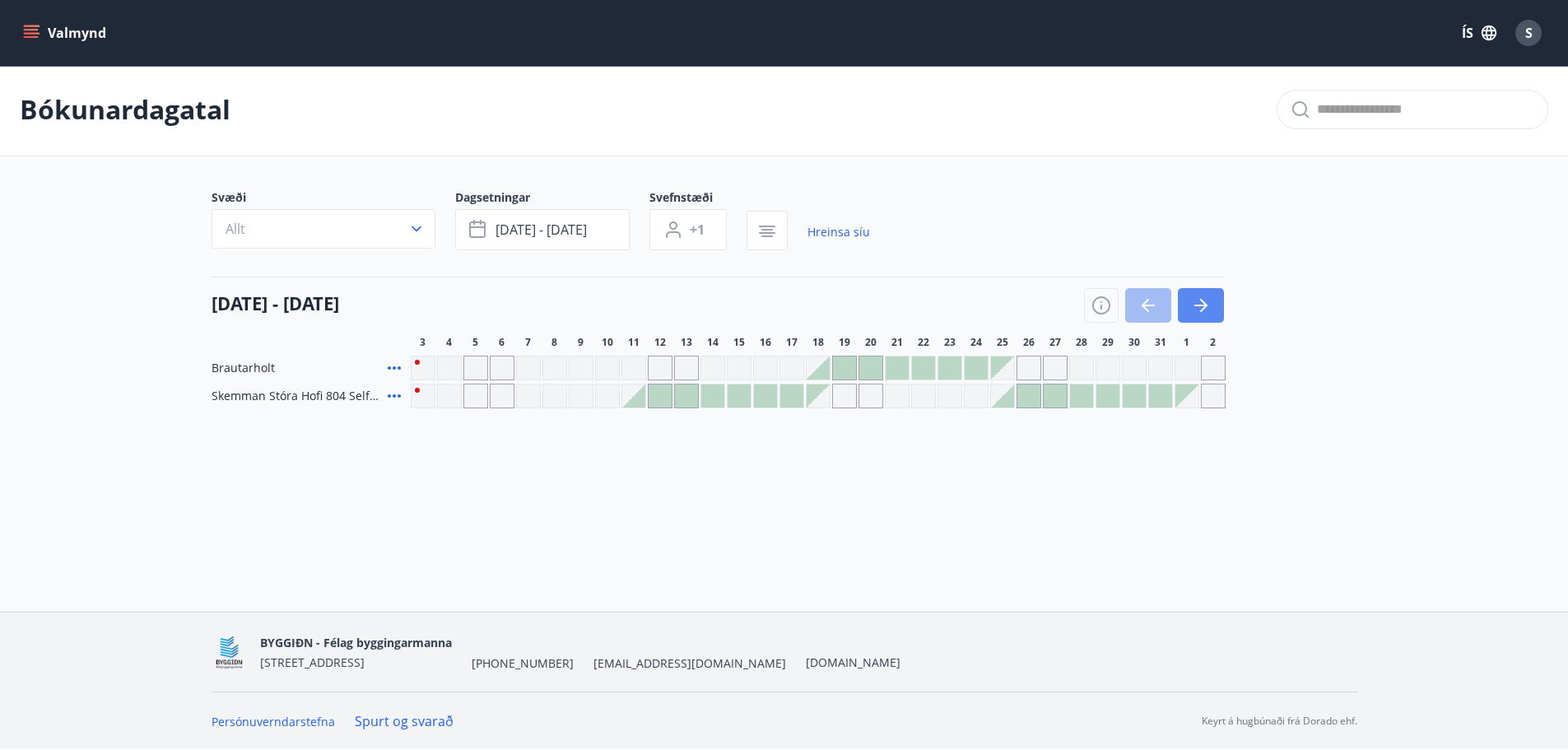 click 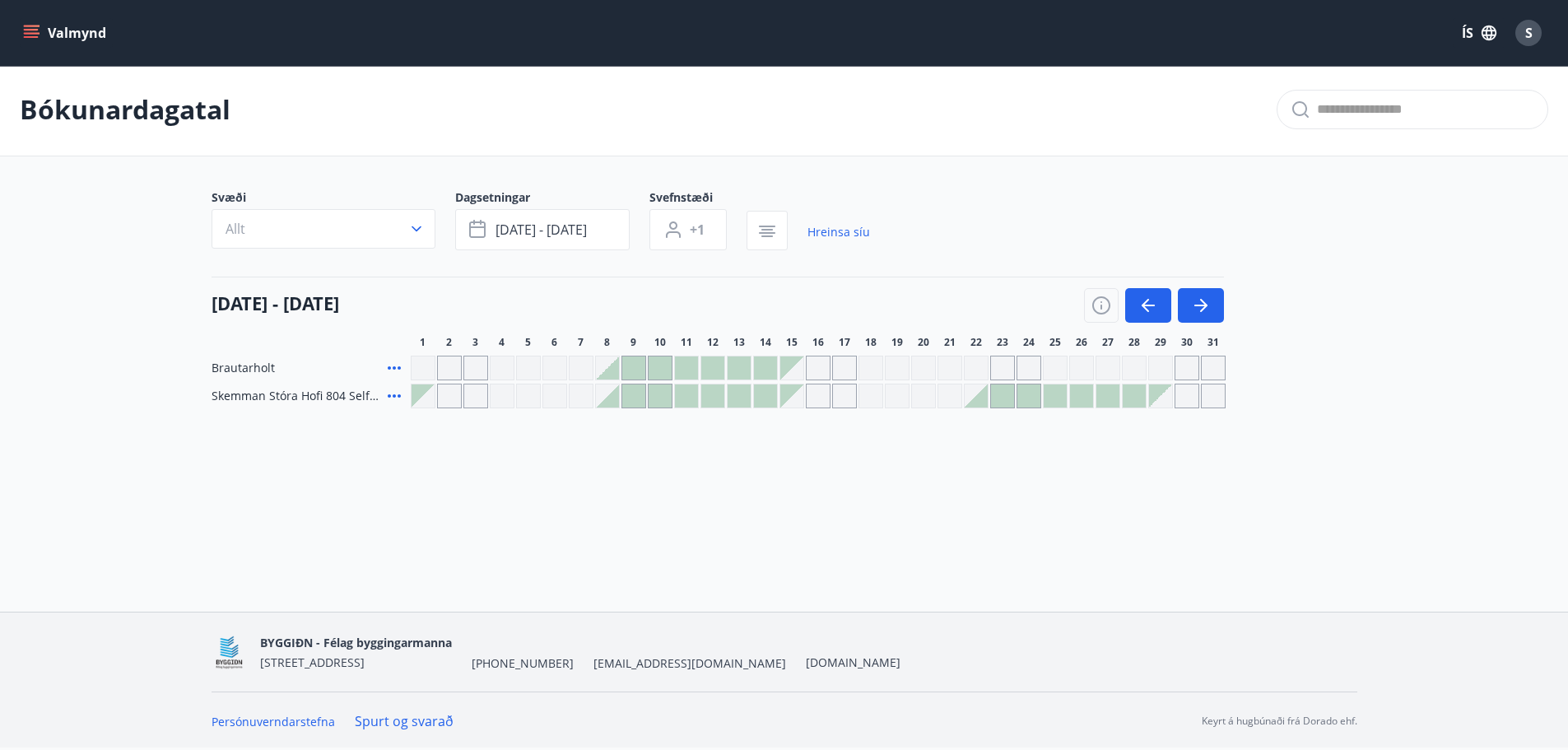 click 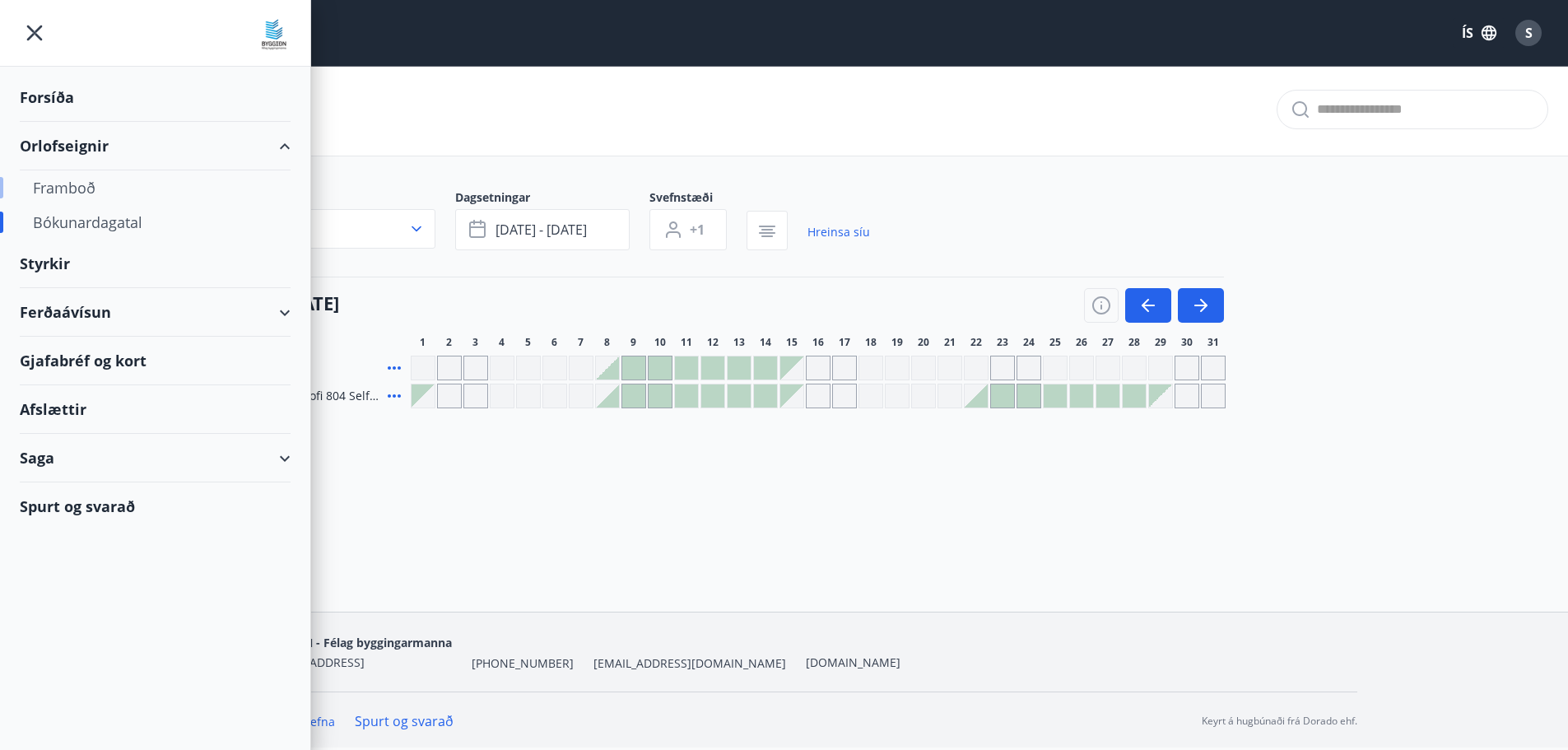 click on "Framboð" at bounding box center [155, 188] 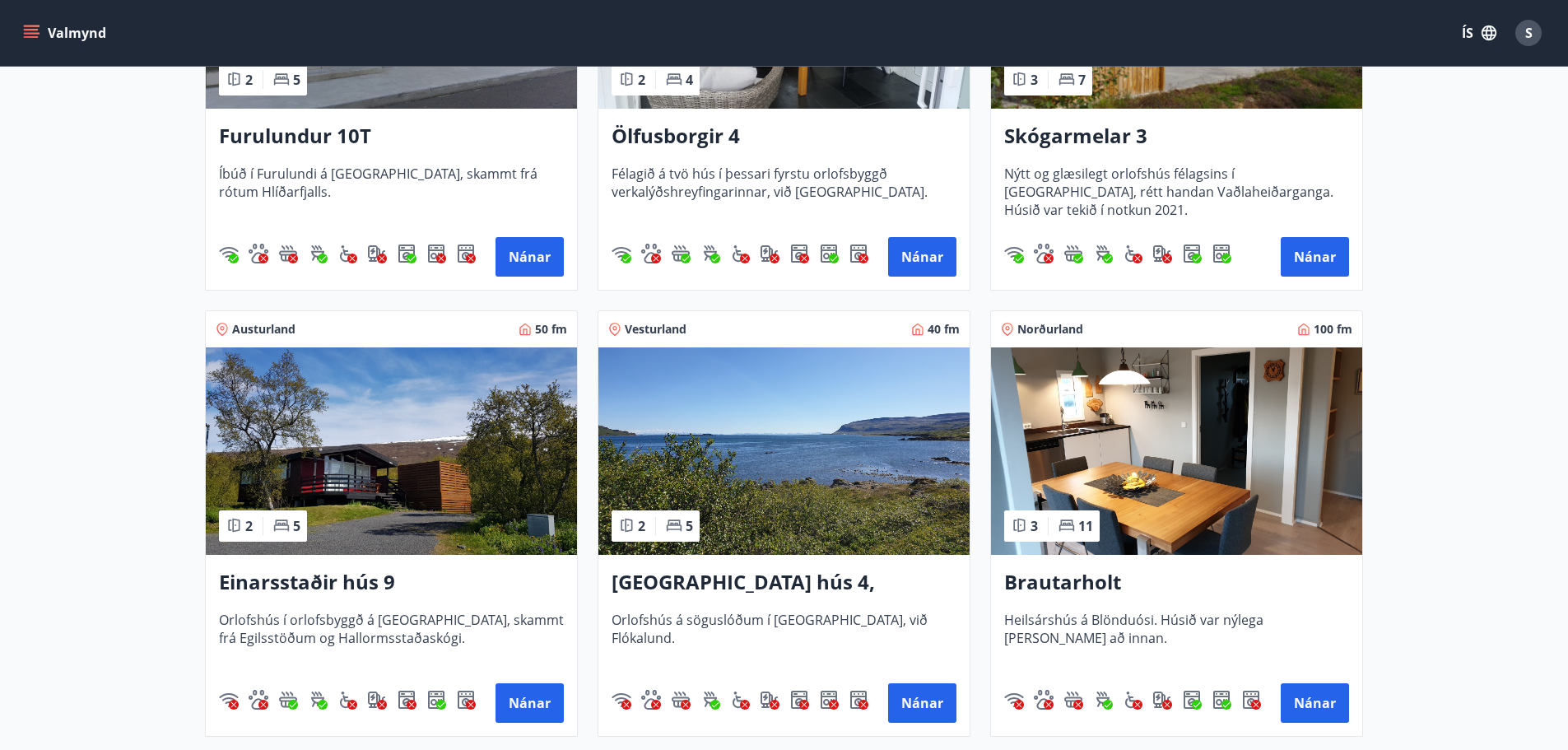 scroll, scrollTop: 1482, scrollLeft: 0, axis: vertical 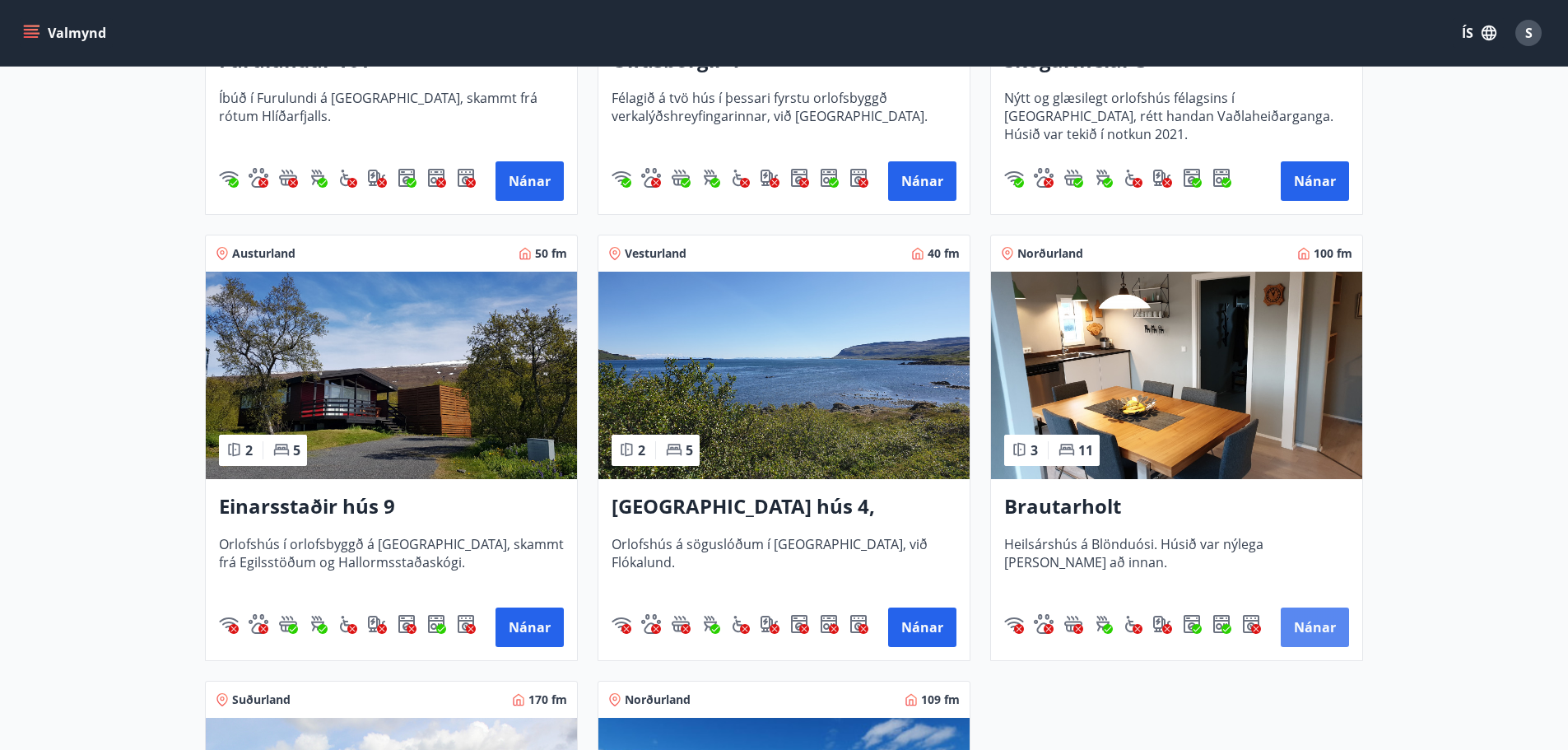 click on "Nánar" at bounding box center [1314, 627] 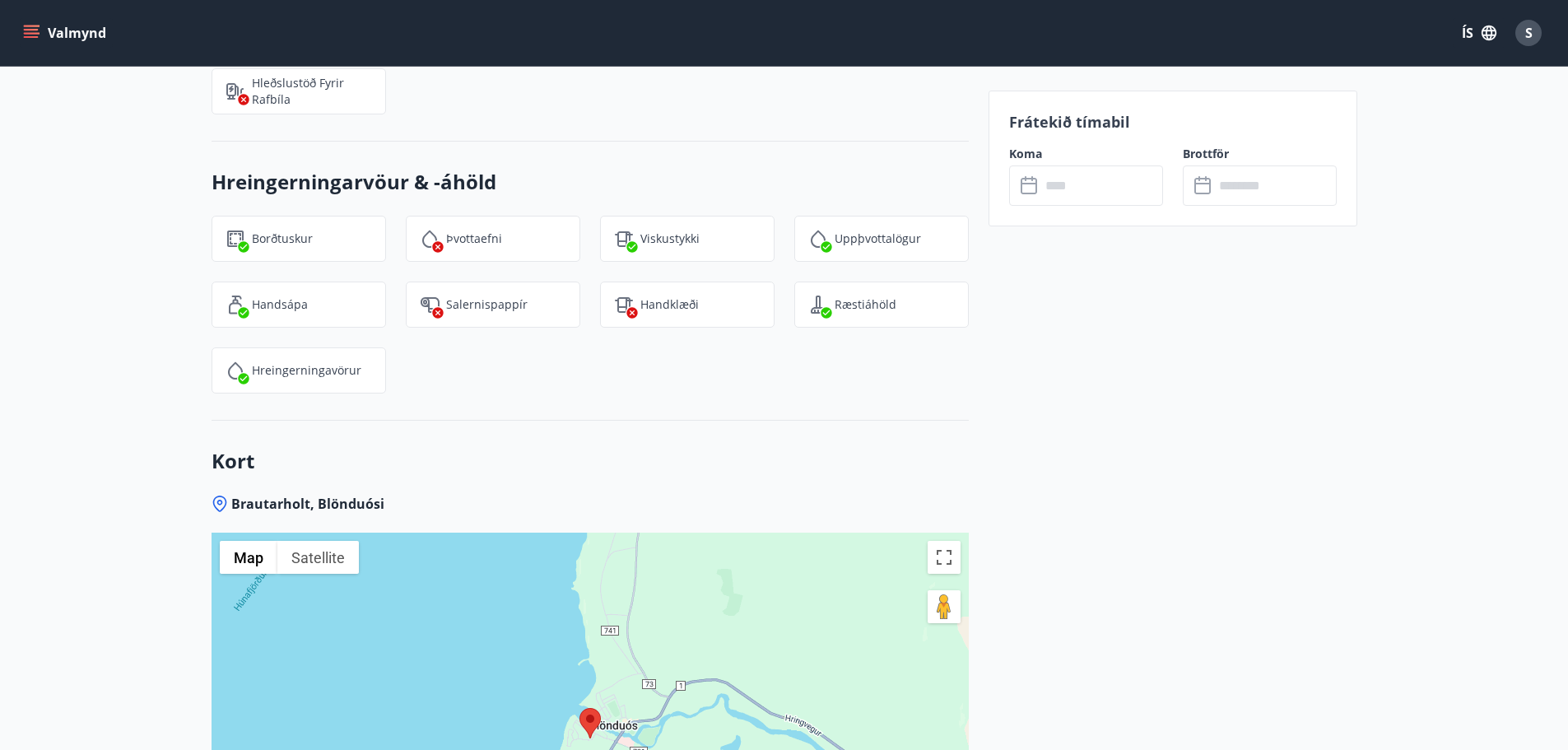 scroll, scrollTop: 2141, scrollLeft: 0, axis: vertical 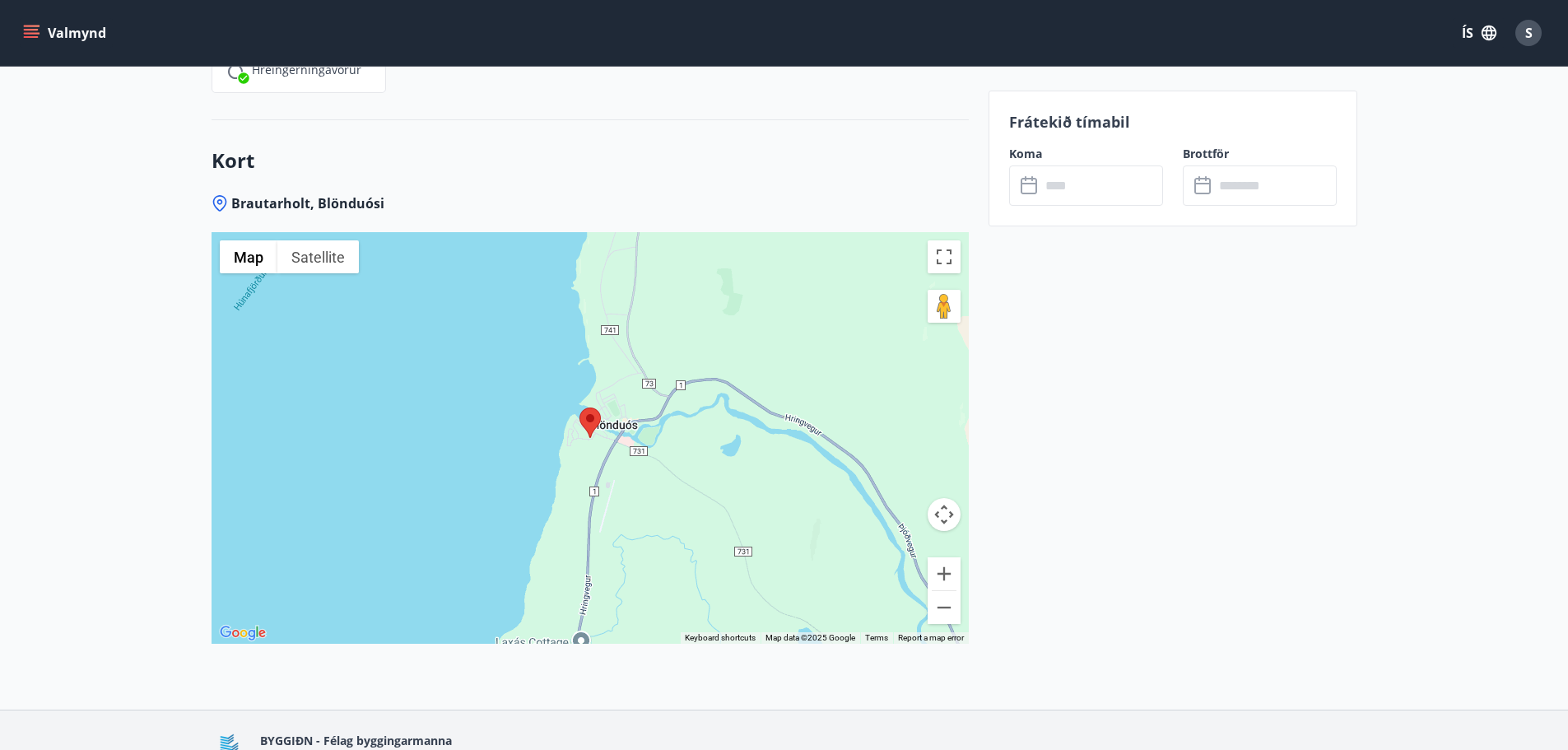 click on "To navigate, press the arrow keys." at bounding box center (590, 438) 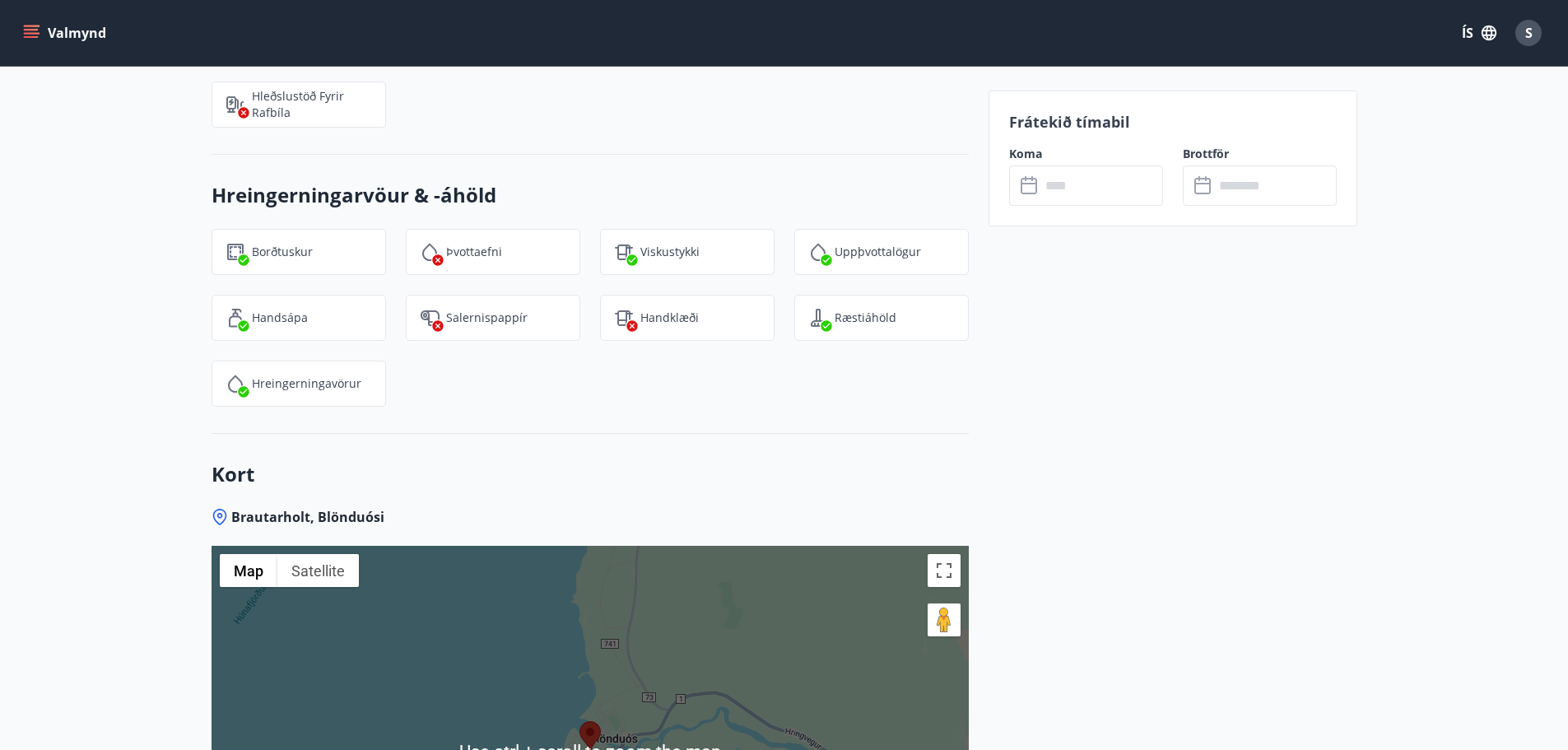 scroll, scrollTop: 1991, scrollLeft: 0, axis: vertical 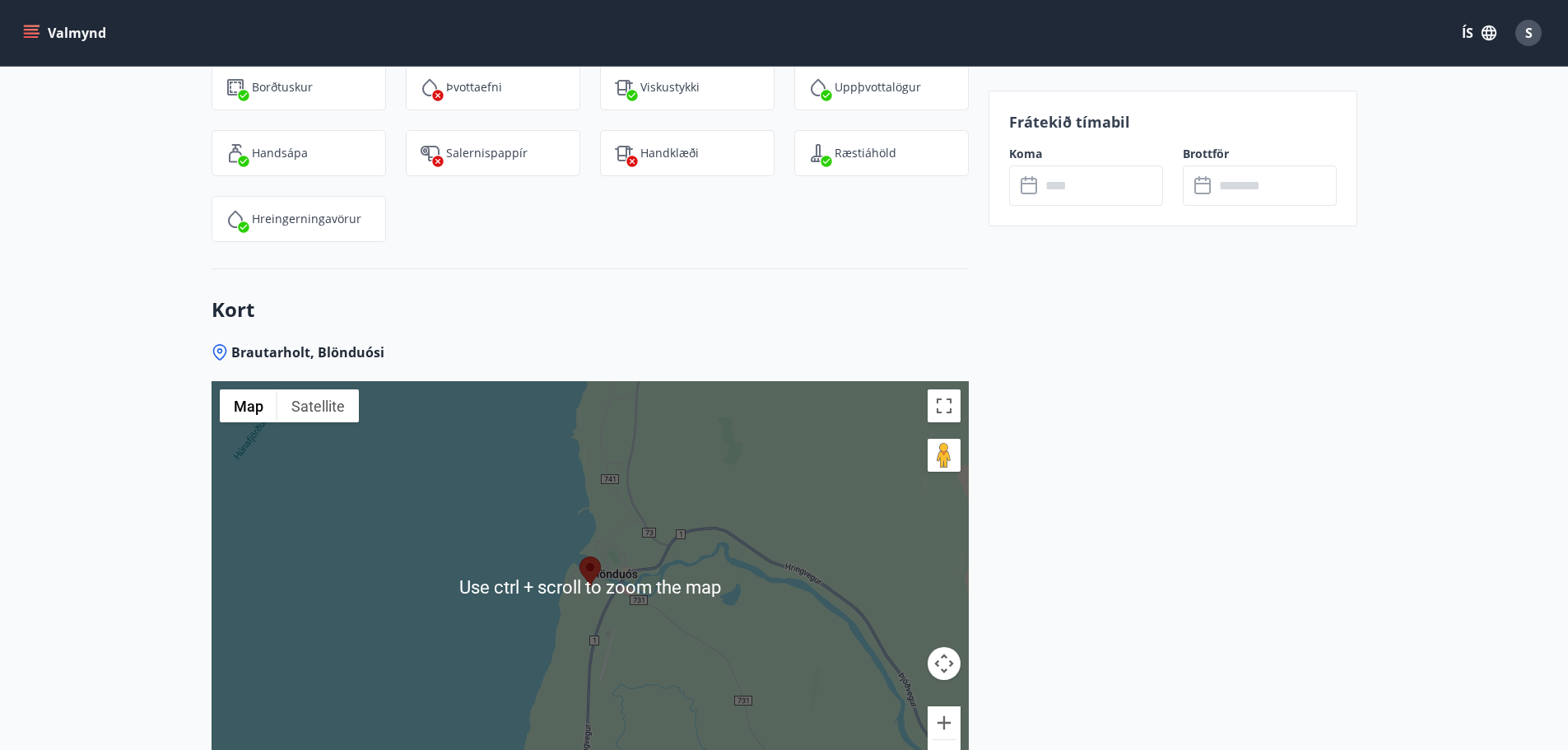 click on "To navigate, press the arrow keys." at bounding box center (590, 587) 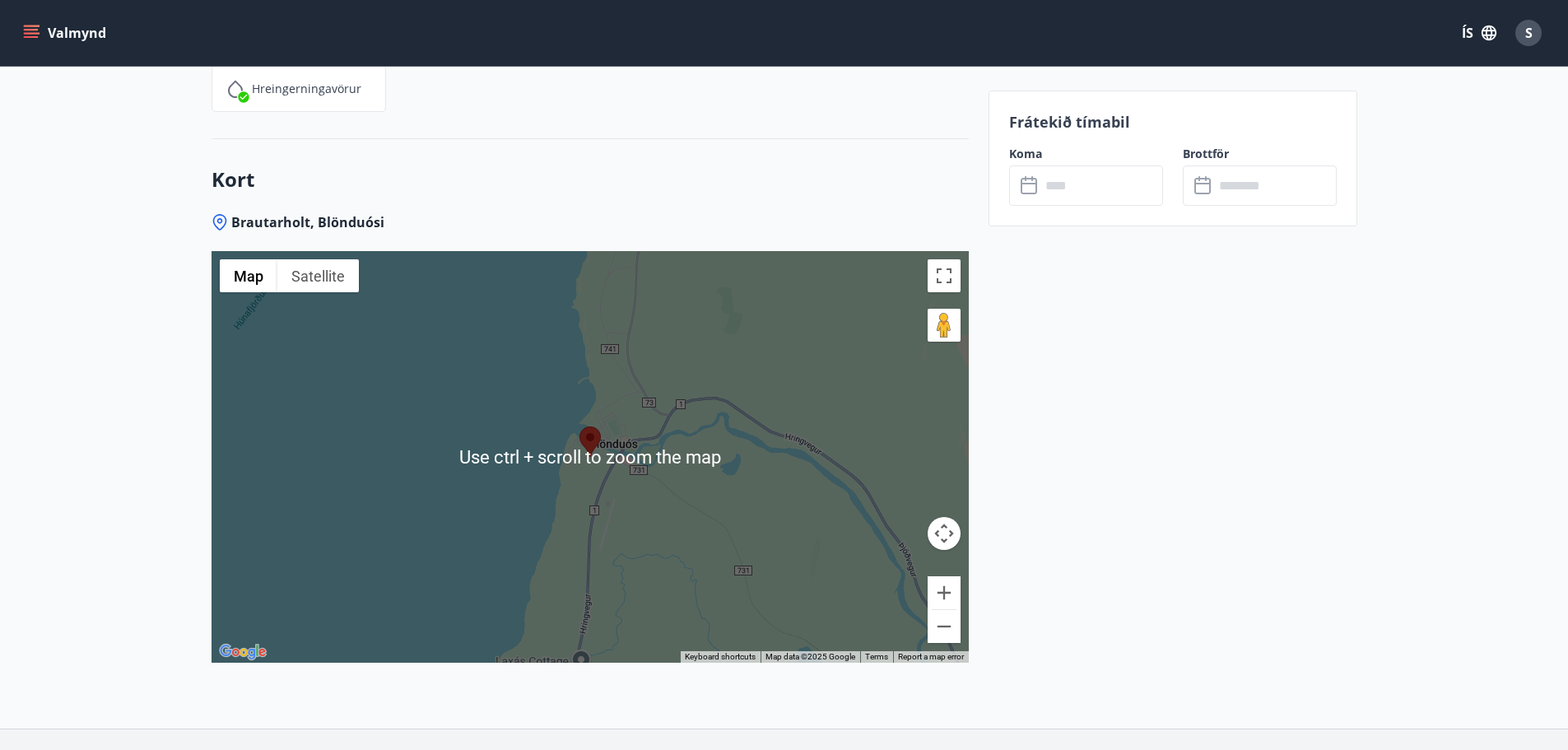 scroll, scrollTop: 2238, scrollLeft: 0, axis: vertical 